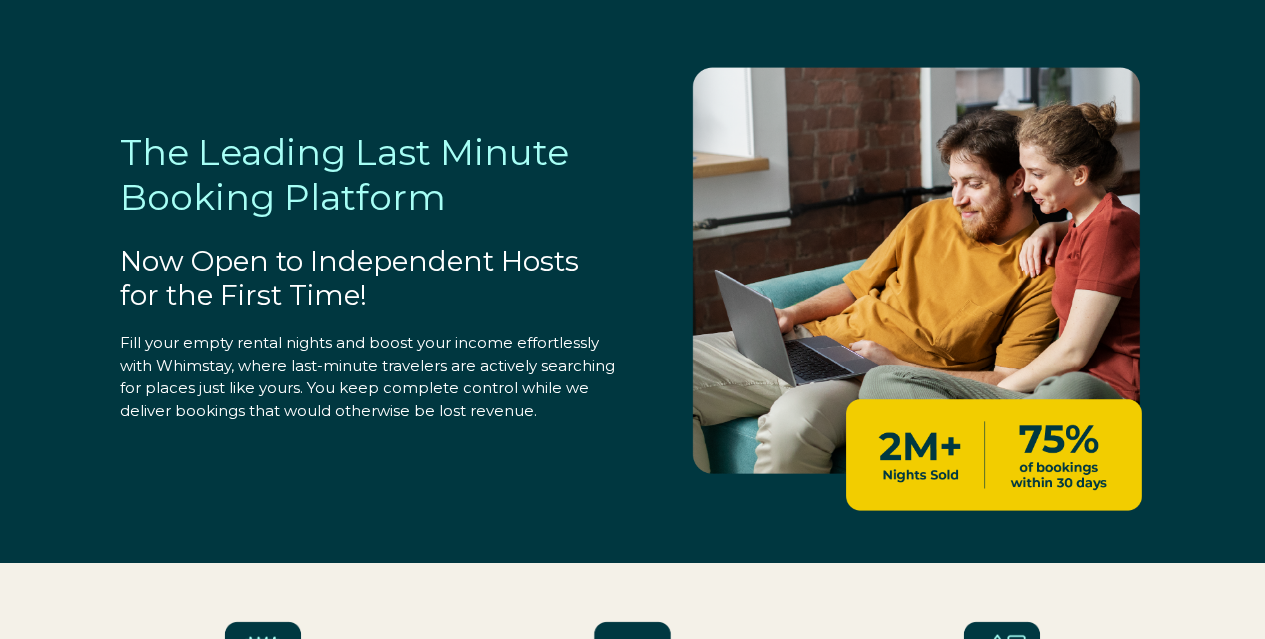 select on "US" 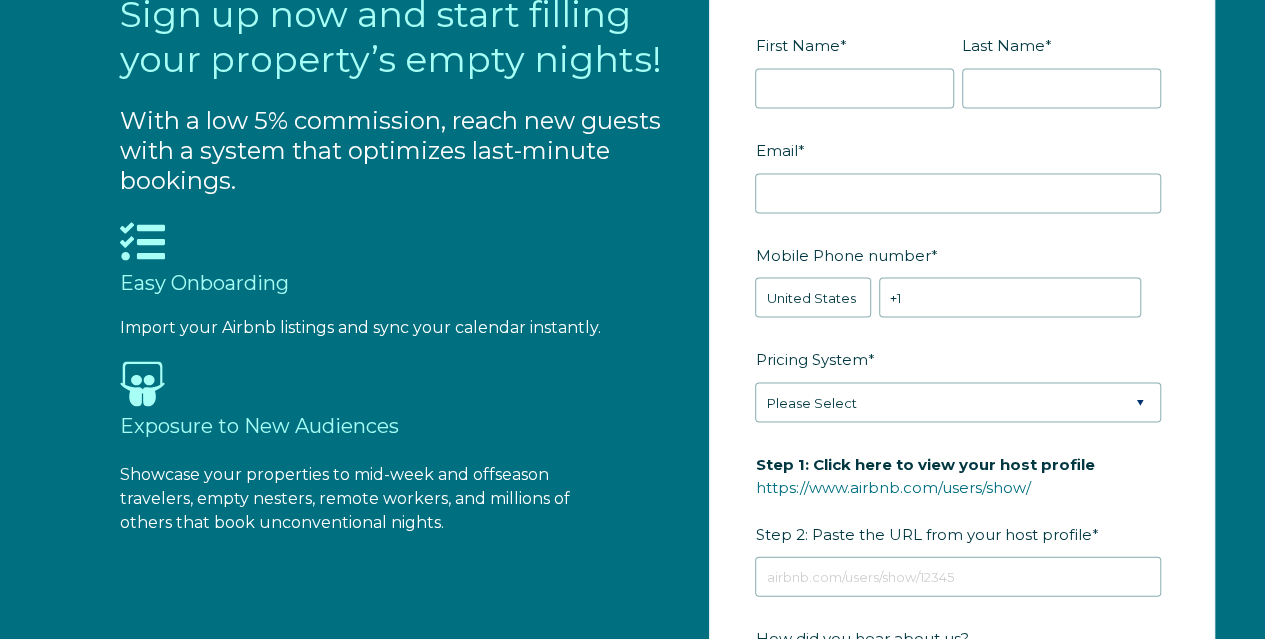 scroll, scrollTop: 1900, scrollLeft: 0, axis: vertical 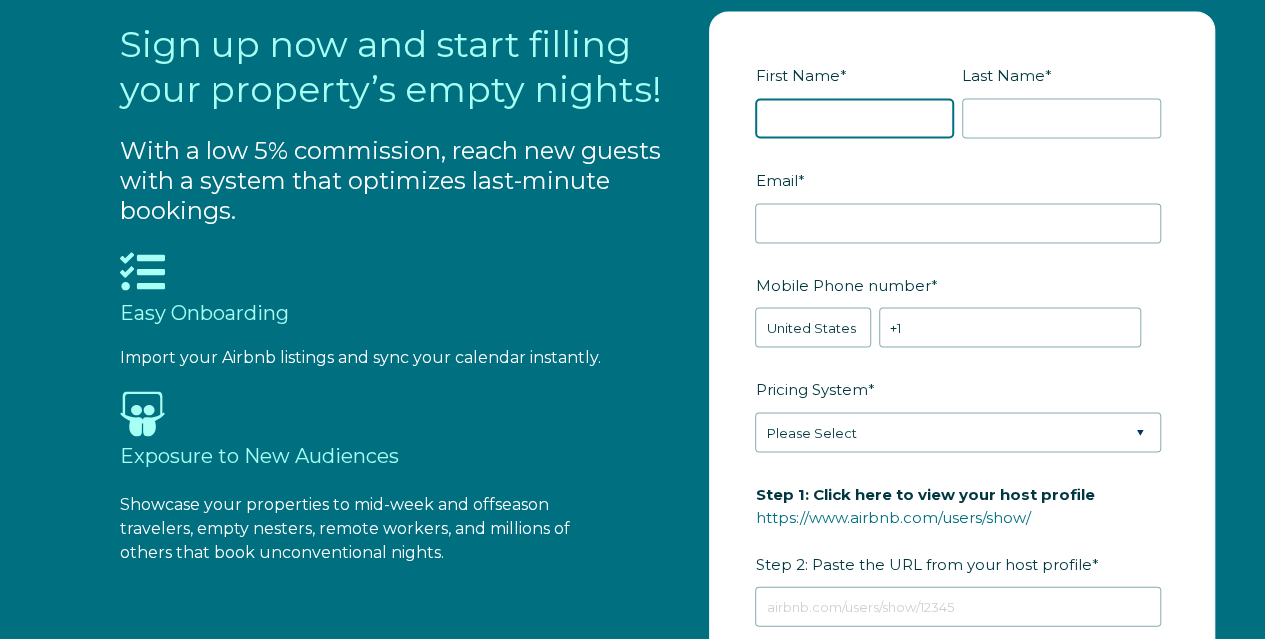 click on "First Name *" at bounding box center [854, 119] 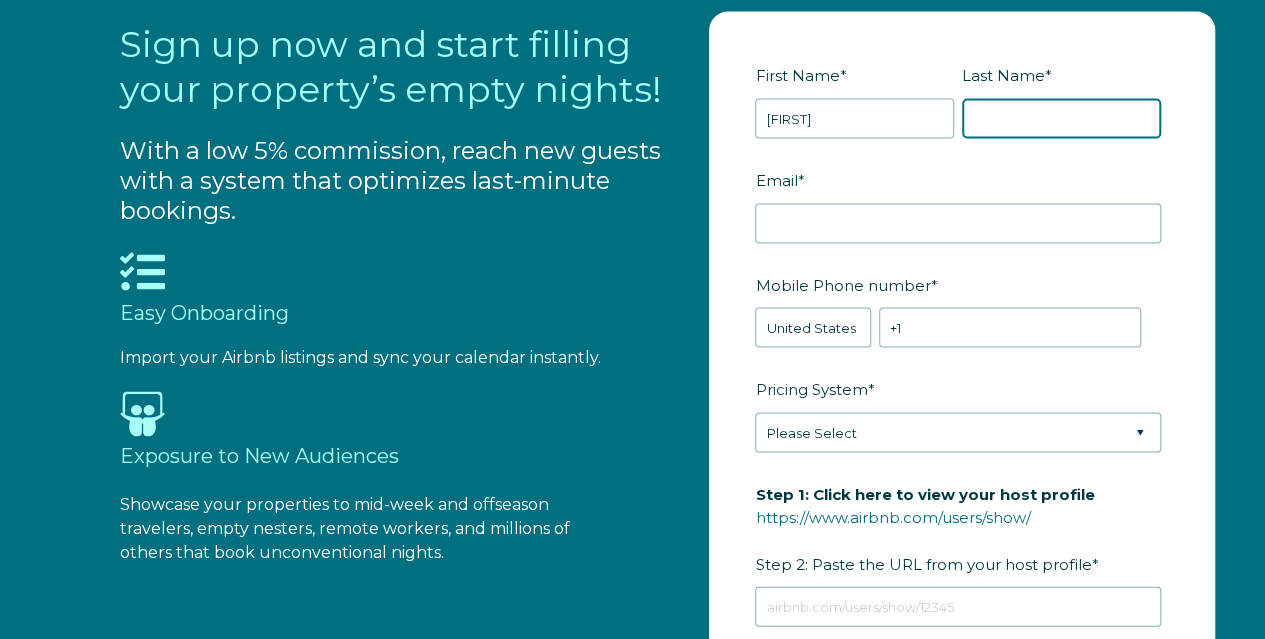 click on "Last Name *" at bounding box center (1061, 119) 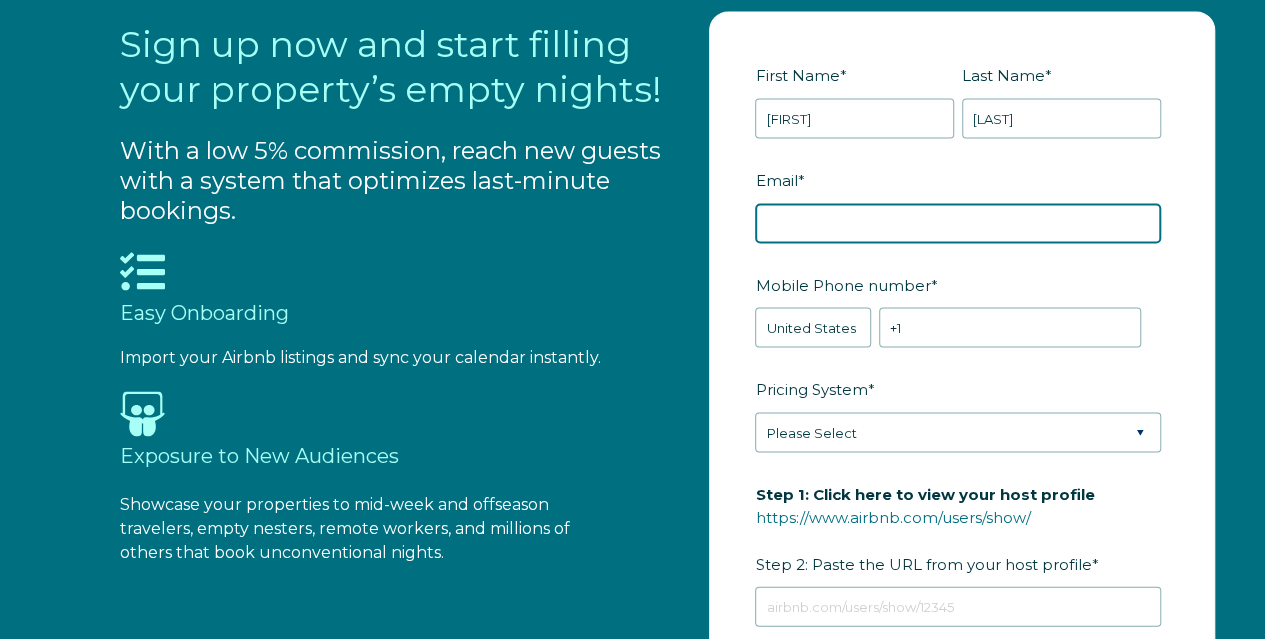 click on "Email *" at bounding box center (958, 224) 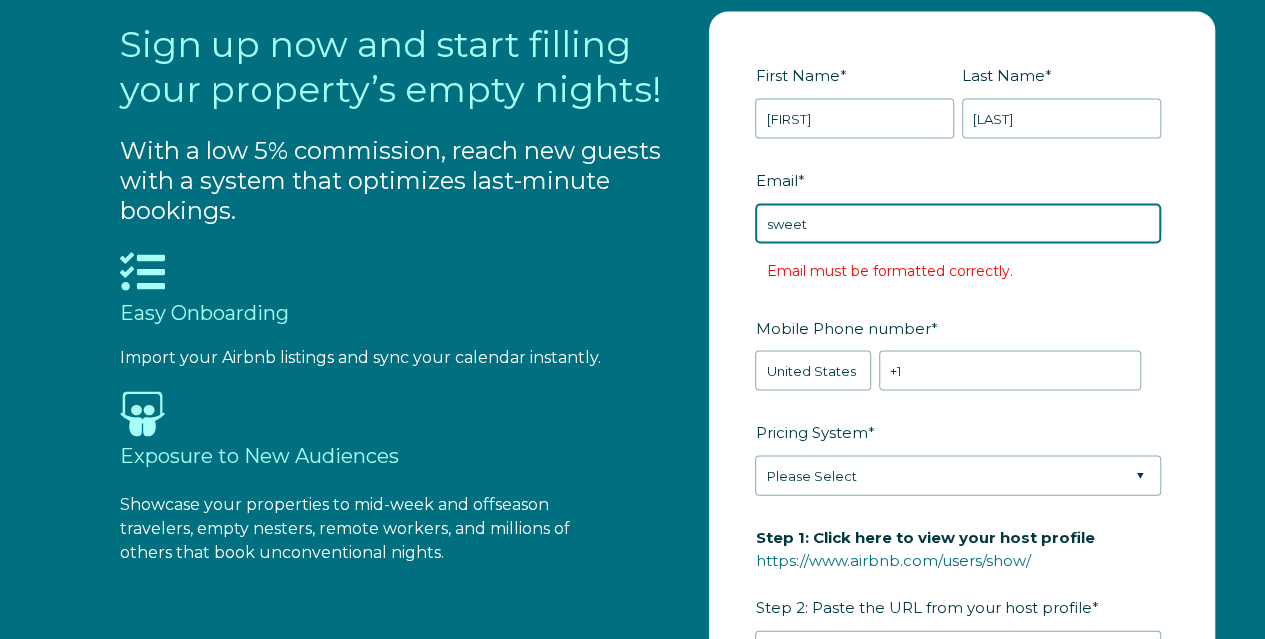 type on "sweethideouts@gmail.com" 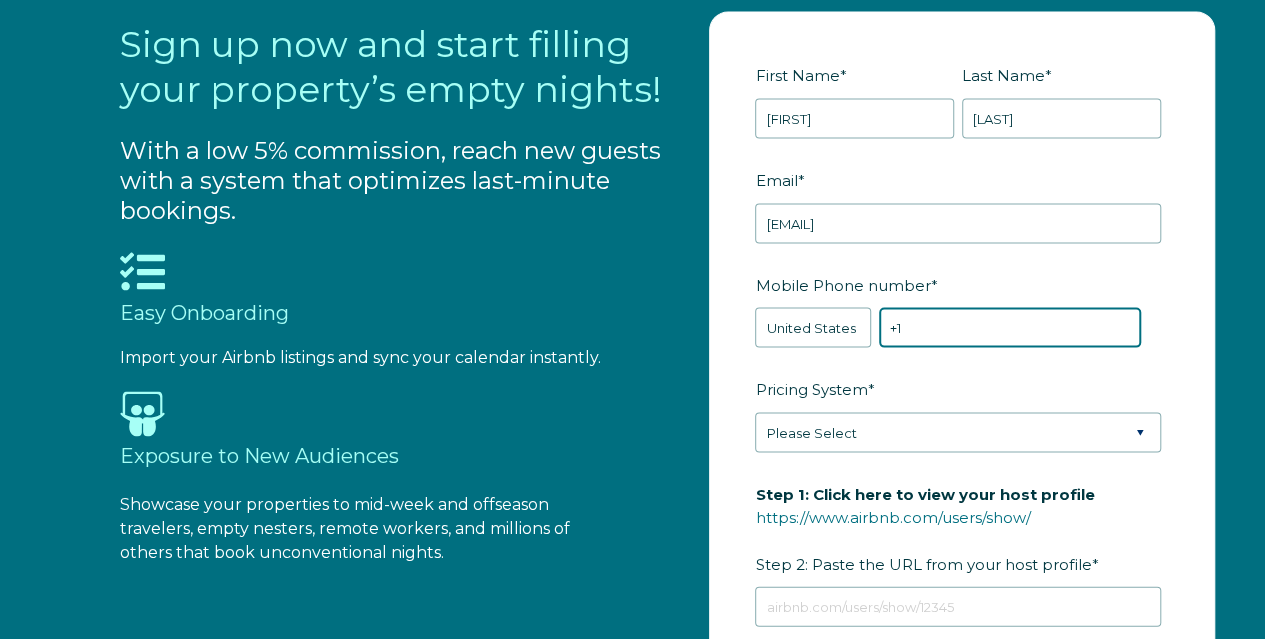 click on "+1" at bounding box center (1010, 328) 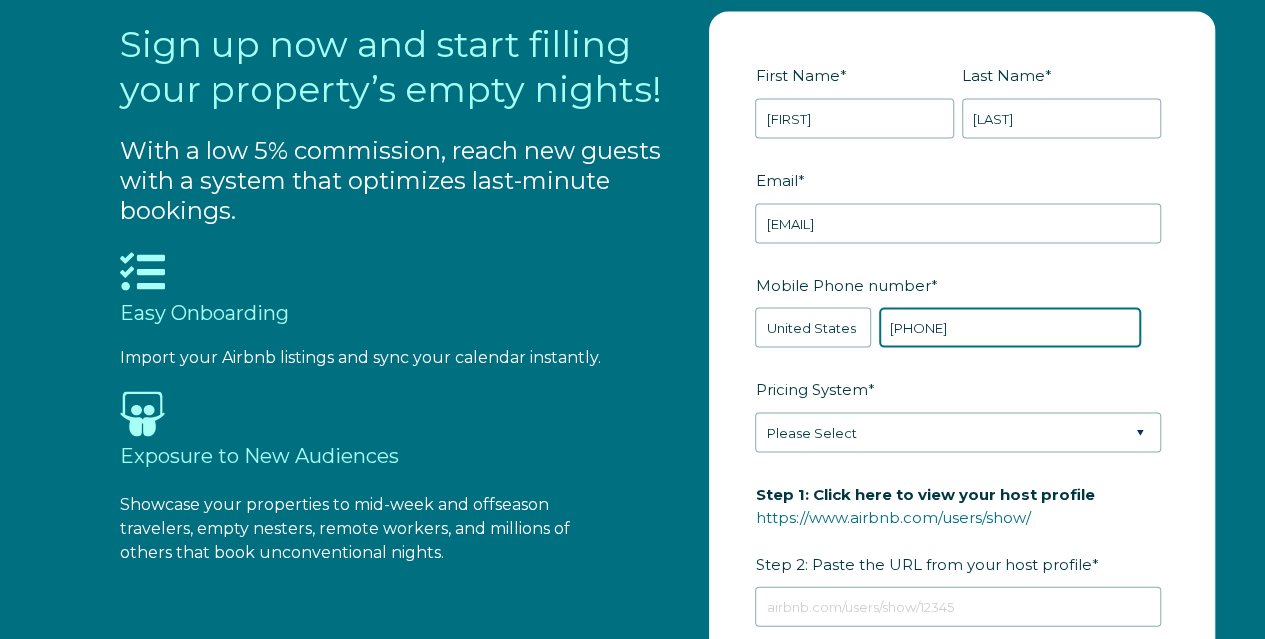 type on "+1 2525649688" 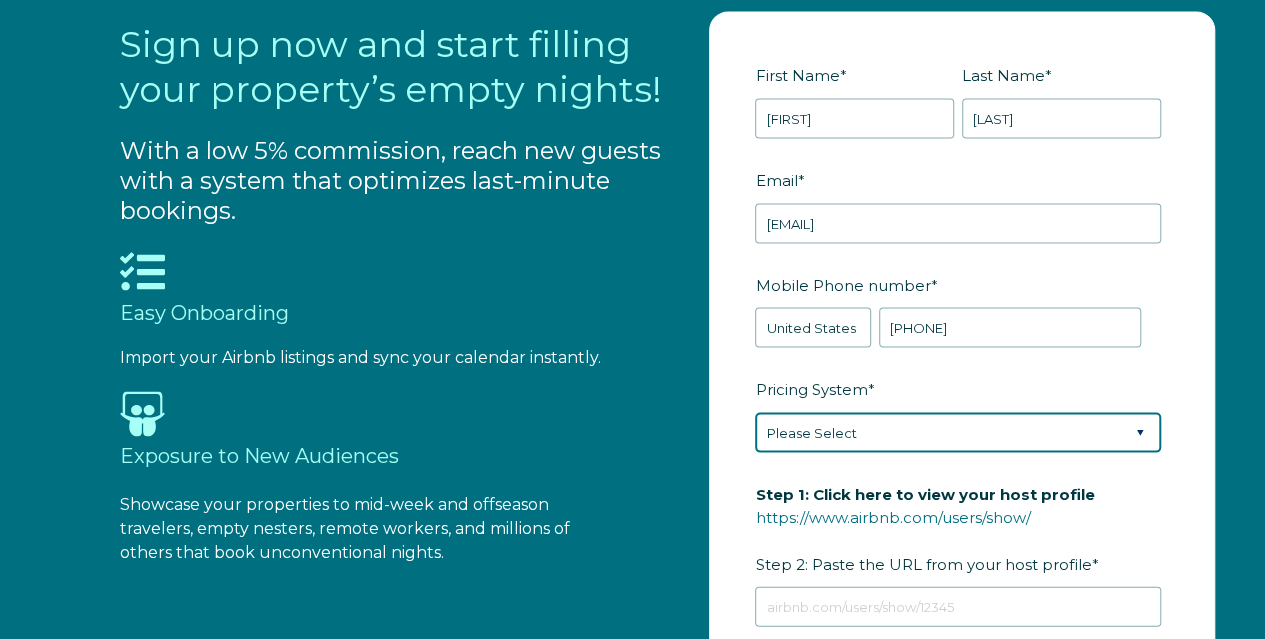 click on "Please Select Manual Airbnb Smart Pricing PriceLabs Wheelhouse Beyond Pricing 3rd Party - Dynamic" at bounding box center (958, 433) 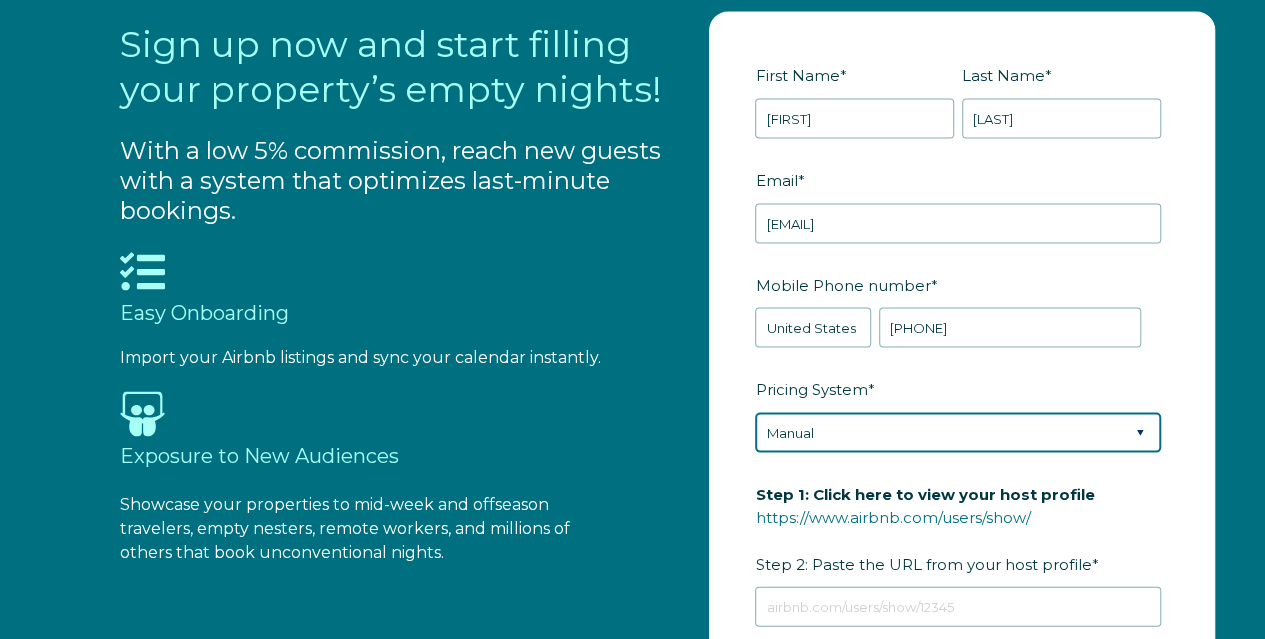 click on "Please Select Manual Airbnb Smart Pricing PriceLabs Wheelhouse Beyond Pricing 3rd Party - Dynamic" at bounding box center [958, 433] 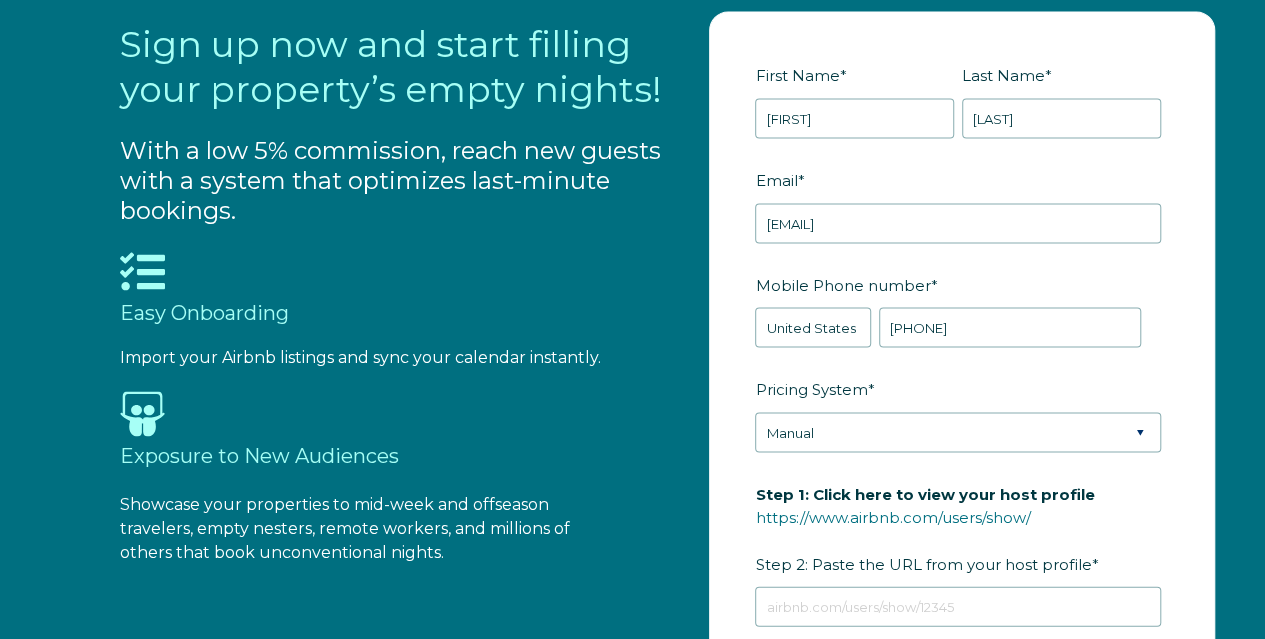 click on "First Name * Molly Last Name * Watson RBO Token Company ID Referrer Code Dialer Code SSOB Contact Number  Email * sweethideouts@gmail.com What state are your properties in? What city are your properties in? Mobile Phone number * * Afghanistan (‫افغانستان‬‎) Albania (Shqipëri) Algeria (‫الجزائر‬‎) American Samoa Andorra Angola Anguilla Antigua and Barbuda Argentina Armenia (Հայաստան) Aruba Australia Austria (Österreich) Azerbaijan (Azərbaycan) Bahamas Bahrain (‫البحرين‬‎) Bangladesh (বাংলাদেশ) Barbados Belarus (Беларусь) Belgium (België) Belize Benin (Bénin) Bermuda Bhutan (འབྲུག) Bolivia Bosnia and Herzegovina (Босна и Херцеговина) Botswana Brazil (Brasil) British Indian Ocean Territory British Virgin Islands Brunei Bulgaria (България) Burkina Faso Burundi (Uburundi) Cambodia (កម្ពុជា) Cameroon (Cameroun) Canada Cape Verde (Kabu Verdi) Caribbean Netherlands Cayman Islands Chad (Tchad)" at bounding box center (962, 492) 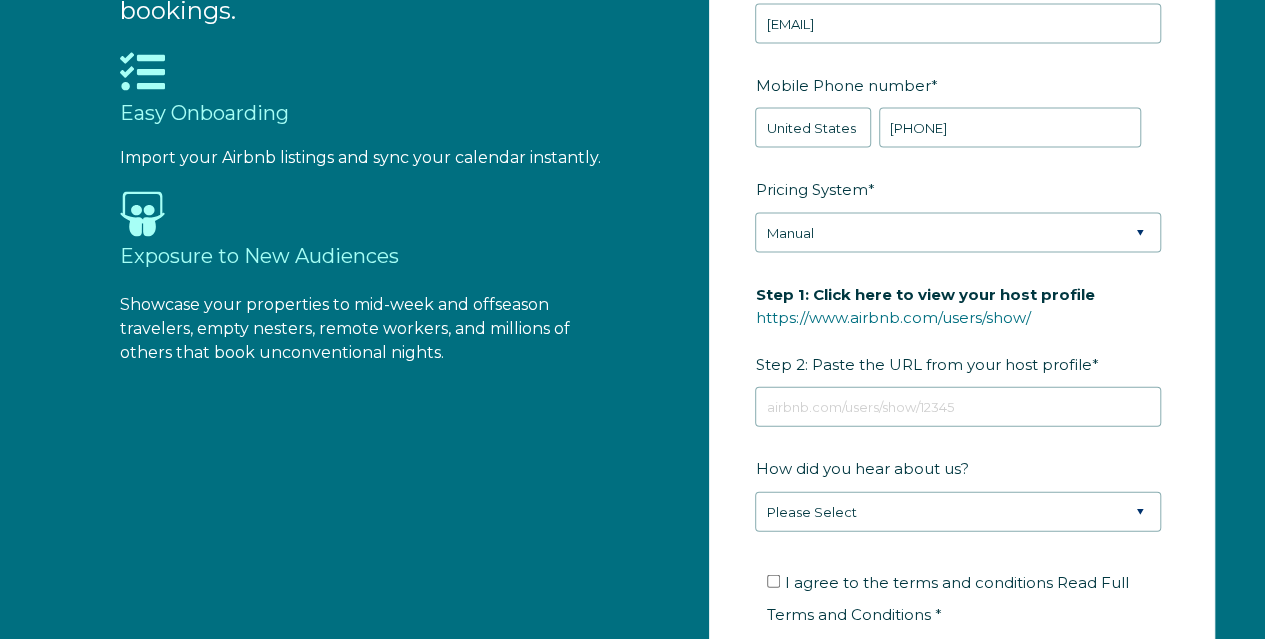 scroll, scrollTop: 2200, scrollLeft: 0, axis: vertical 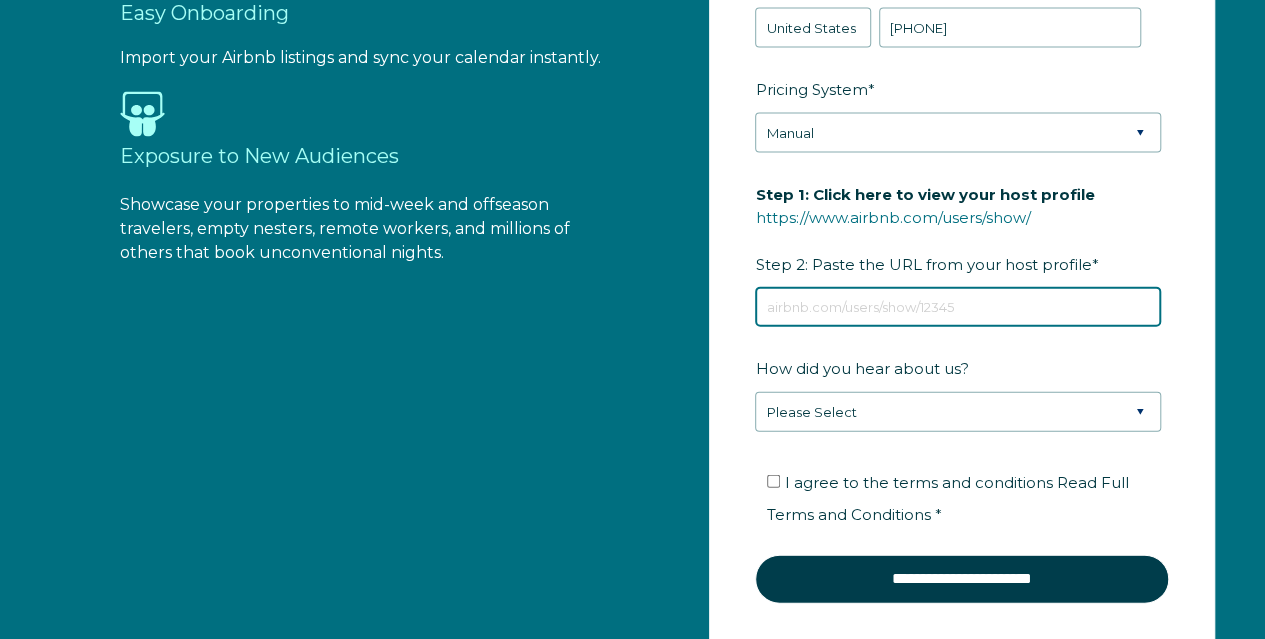 paste on "https://www.airbnb.com/users/show/33449874" 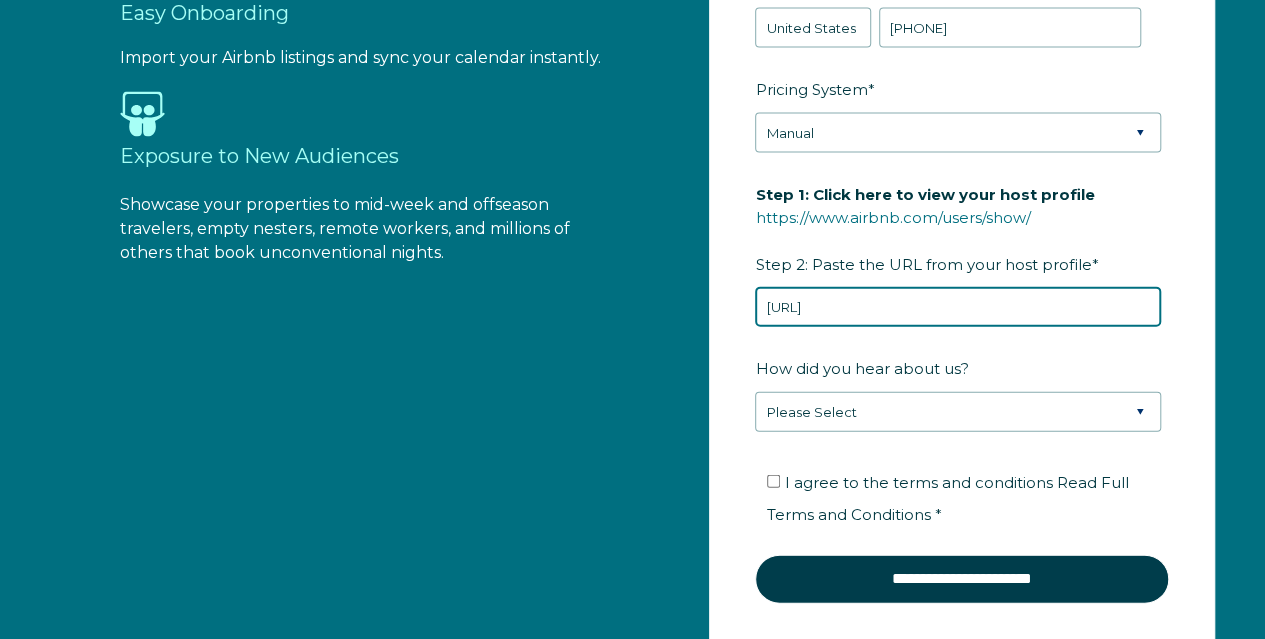 type on "https://www.airbnb.com/users/show/33449874" 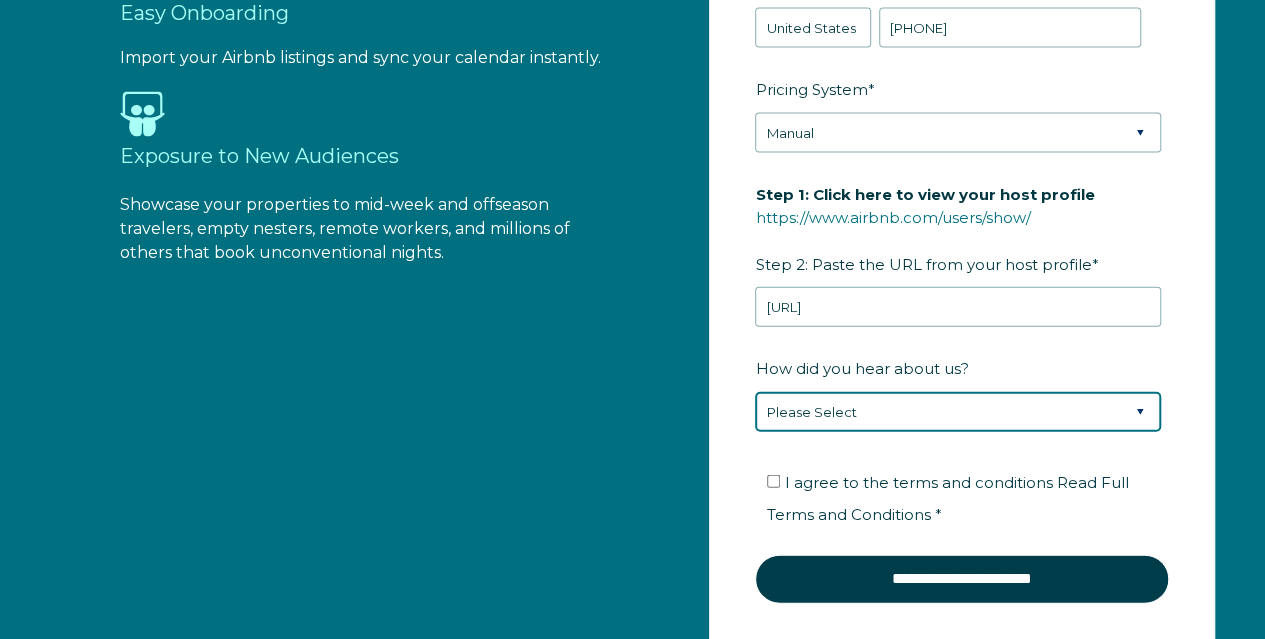 click on "Please Select Found Whimstay through a Google search Direct outreach from a Whimstay team member Saw Whimstay on social media Referred by a friend, colleague, or partner Discovered Whimstay at an event or conference Heard about Whimstay on a podcast Other" at bounding box center (958, 412) 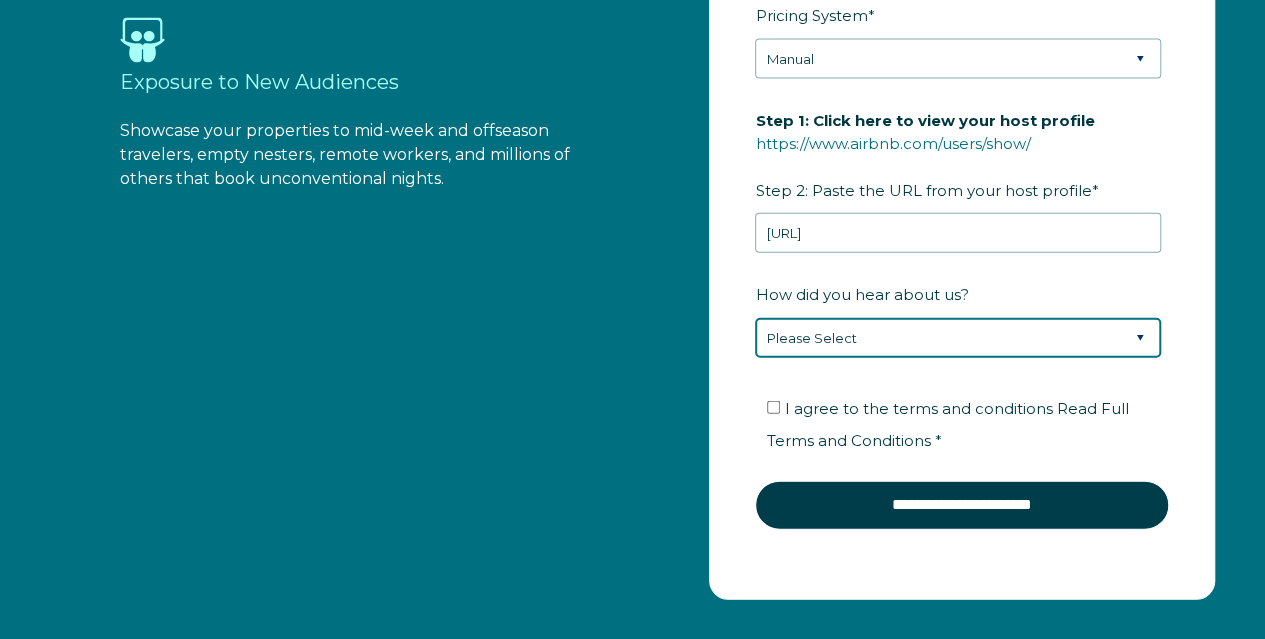 scroll, scrollTop: 2300, scrollLeft: 0, axis: vertical 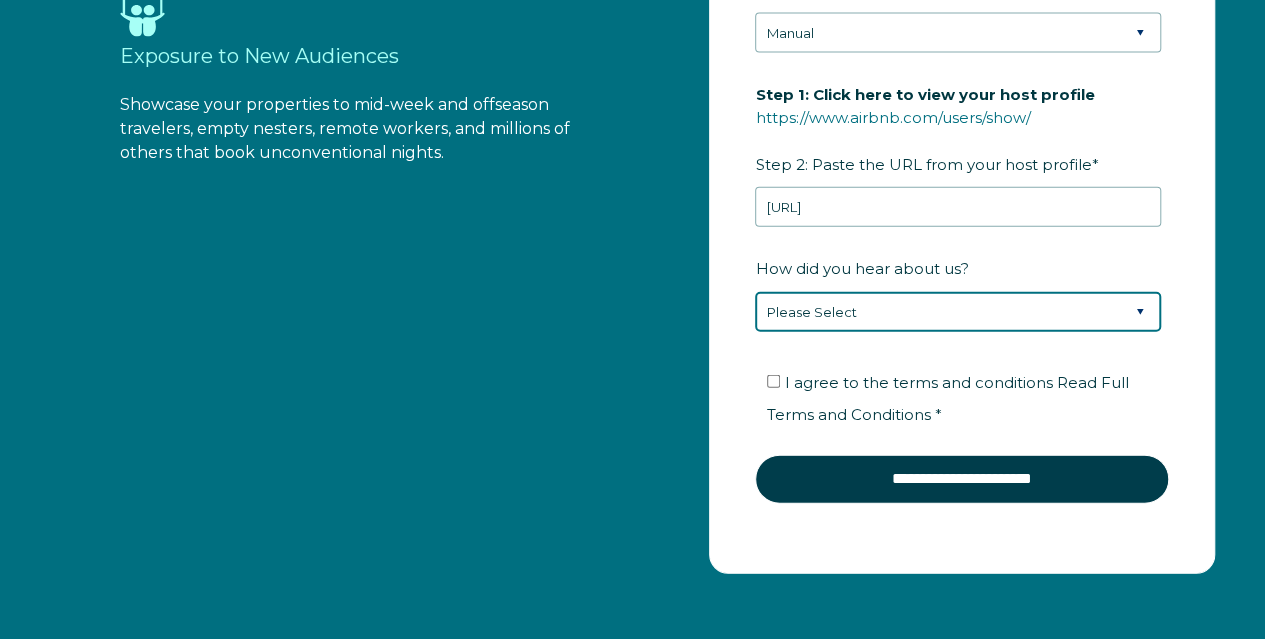 click on "Please Select Found Whimstay through a Google search Direct outreach from a Whimstay team member Saw Whimstay on social media Referred by a friend, colleague, or partner Discovered Whimstay at an event or conference Heard about Whimstay on a podcast Other" at bounding box center [958, 312] 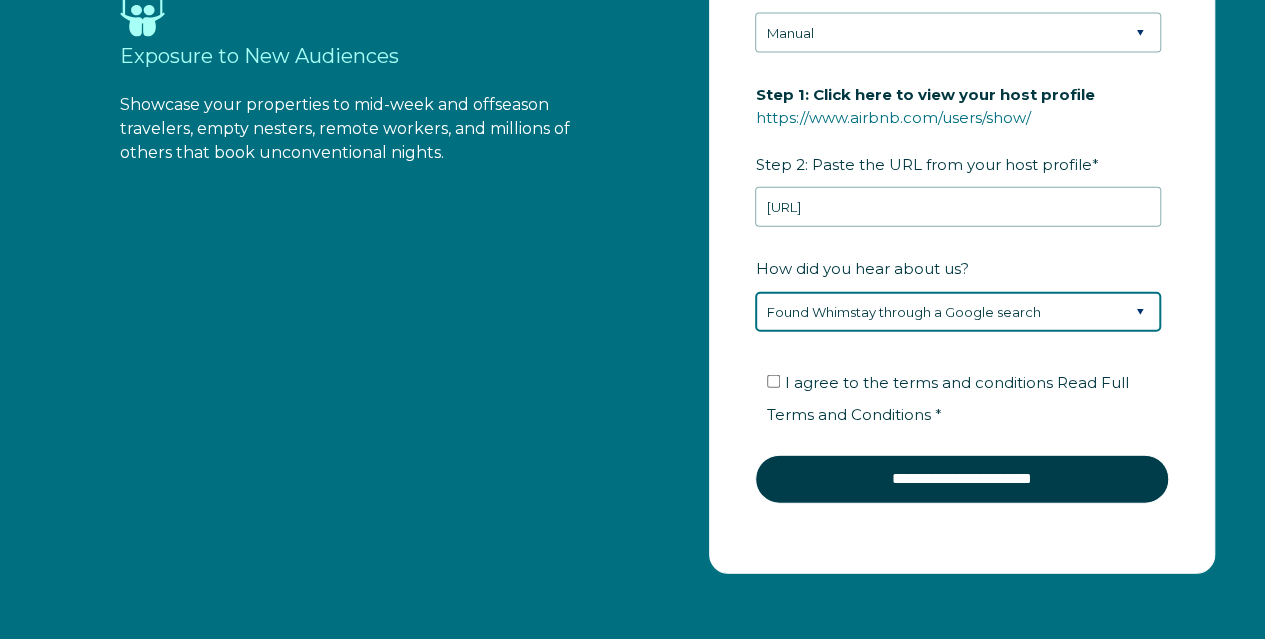 click on "Please Select Found Whimstay through a Google search Direct outreach from a Whimstay team member Saw Whimstay on social media Referred by a friend, colleague, or partner Discovered Whimstay at an event or conference Heard about Whimstay on a podcast Other" at bounding box center [958, 312] 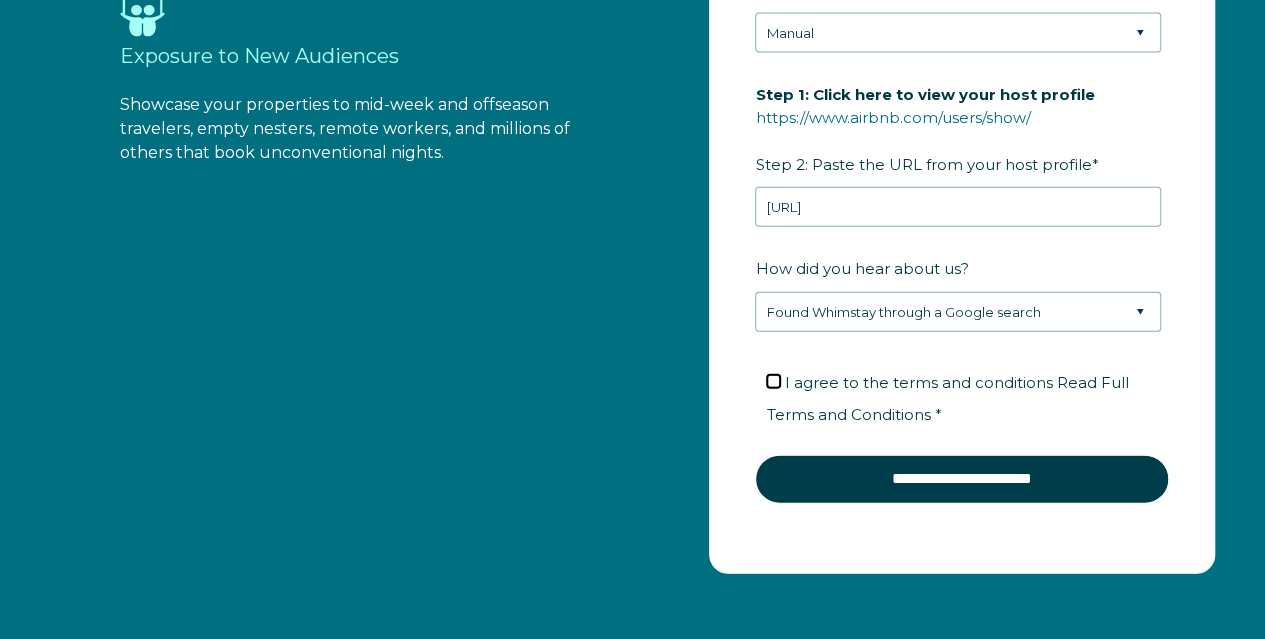 click on "I agree to the terms and conditions        Read Full Terms and Conditions     *" at bounding box center (773, 381) 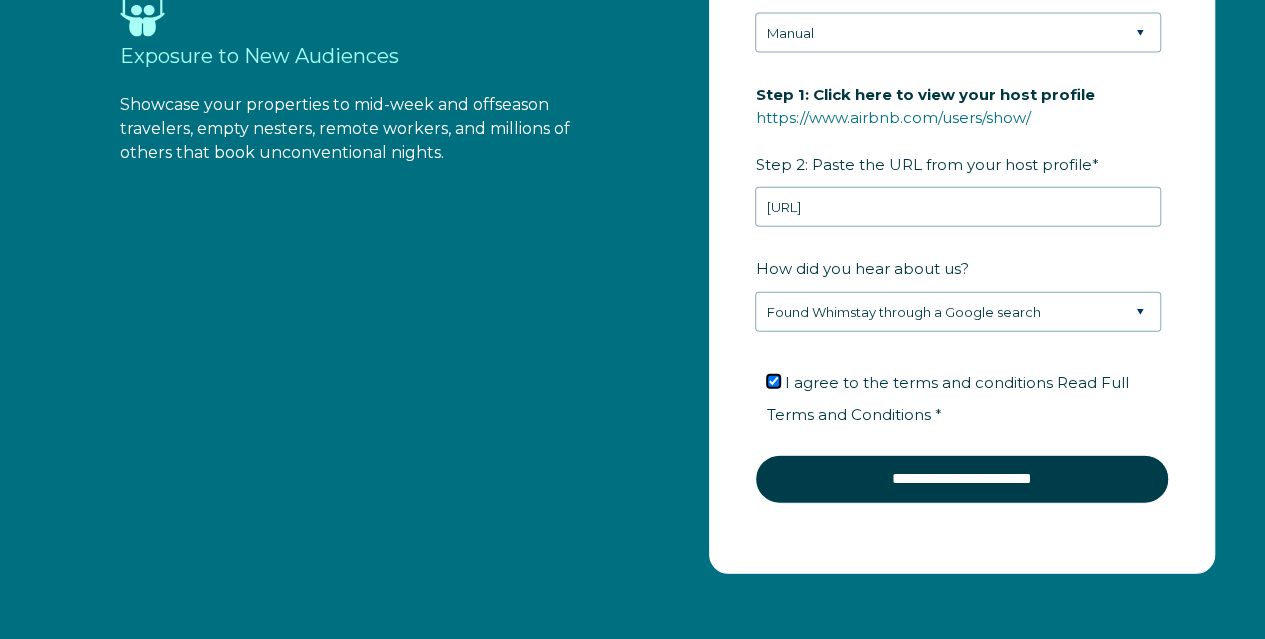checkbox on "true" 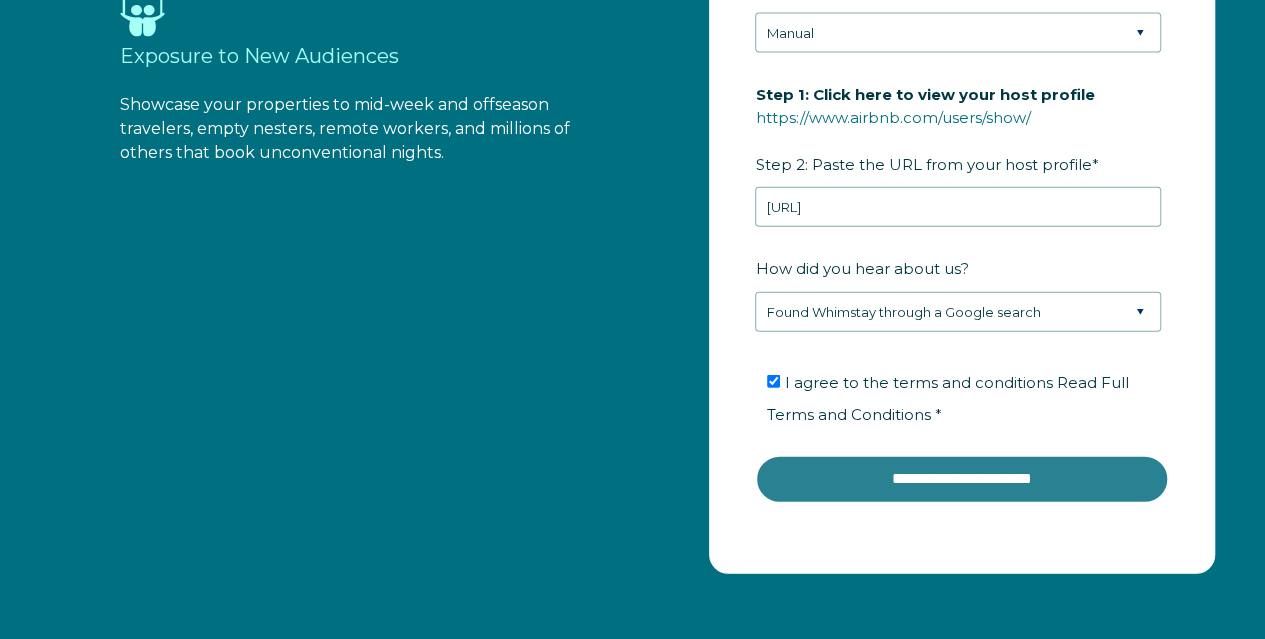 click on "**********" at bounding box center [962, 479] 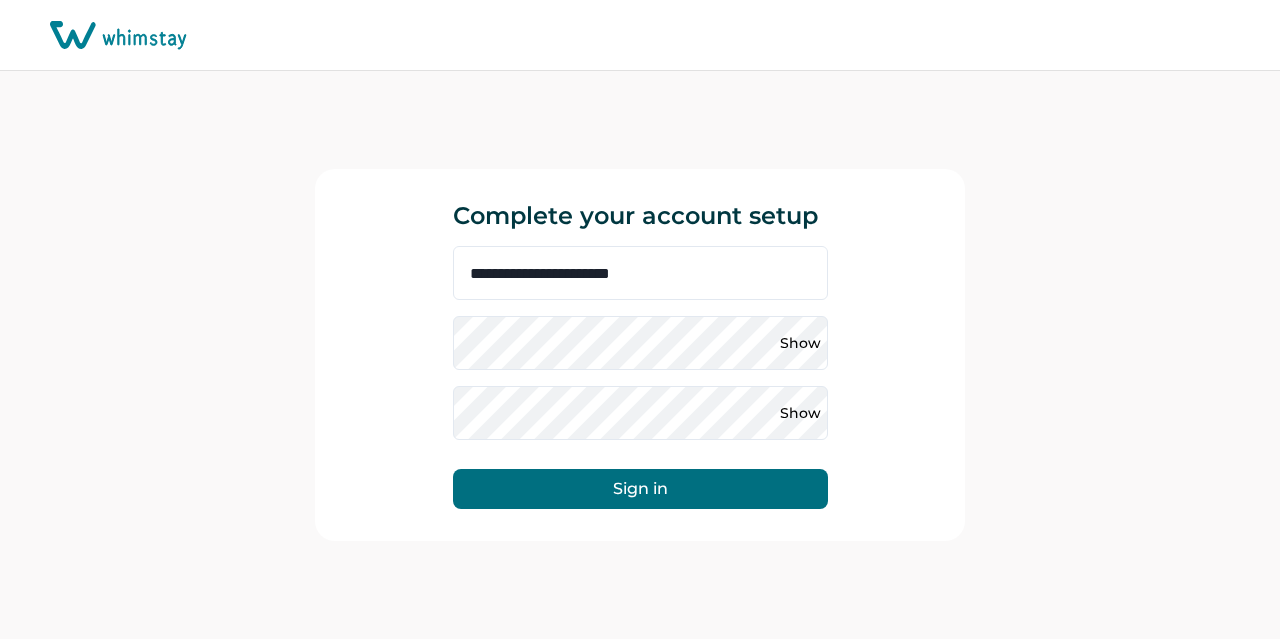 scroll, scrollTop: 0, scrollLeft: 0, axis: both 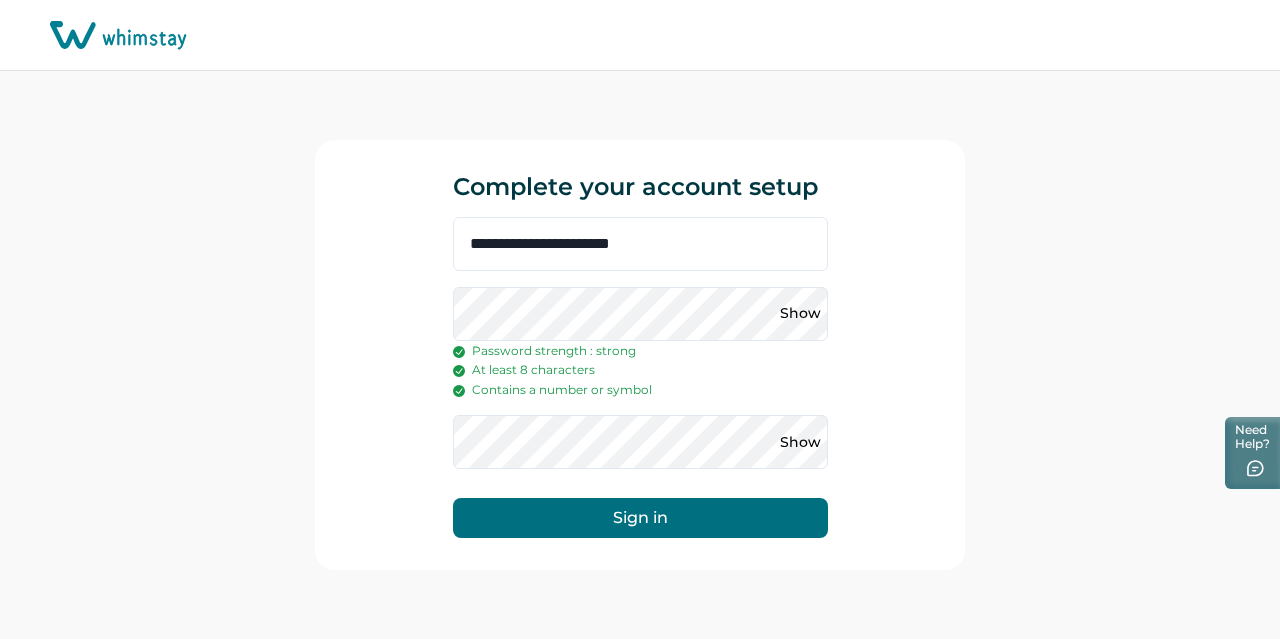 click on "Sign in" at bounding box center (640, 518) 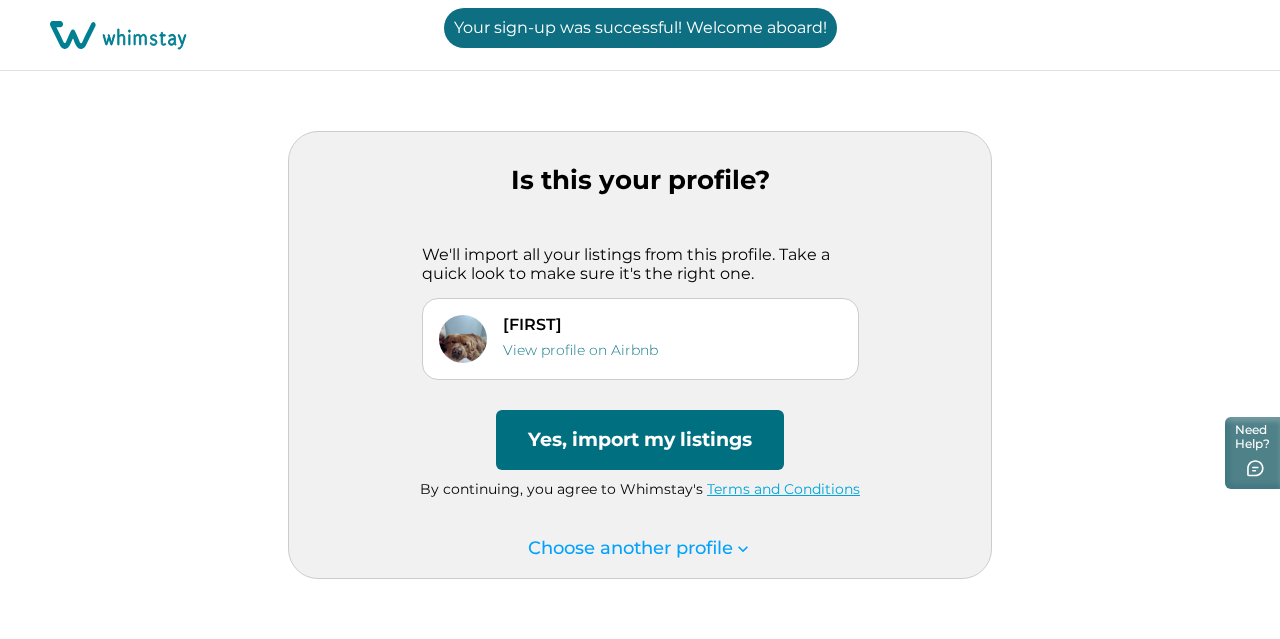 click on "Yes, import my listings" at bounding box center [640, 440] 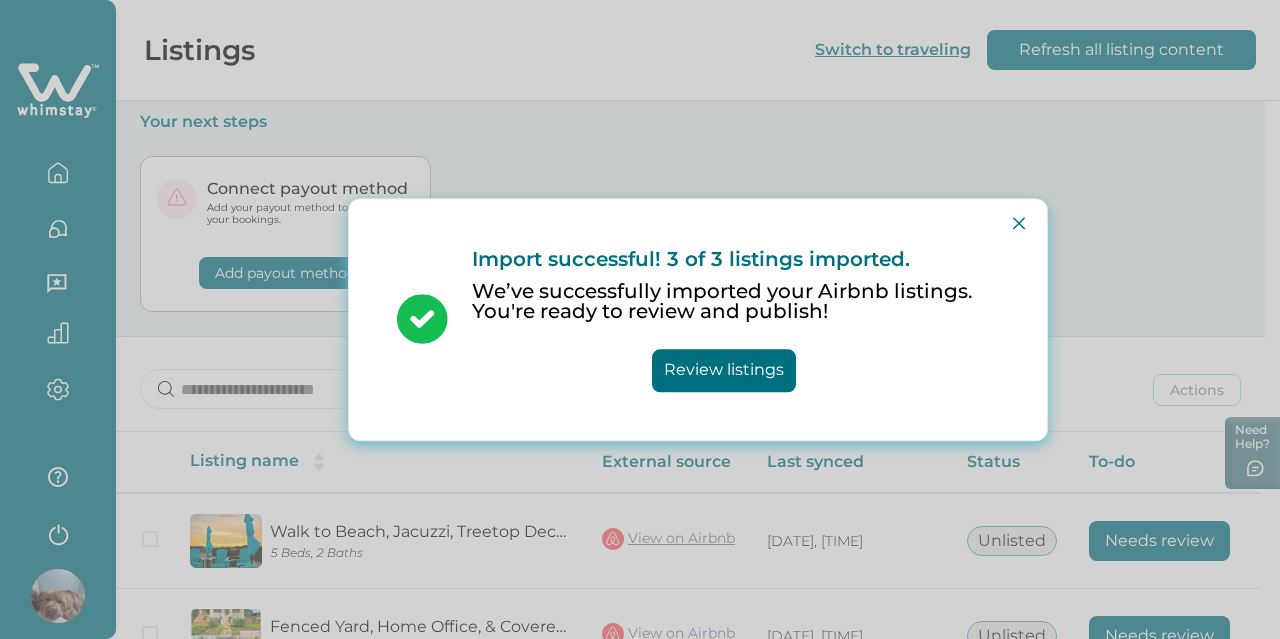click on "Review listings" at bounding box center [724, 370] 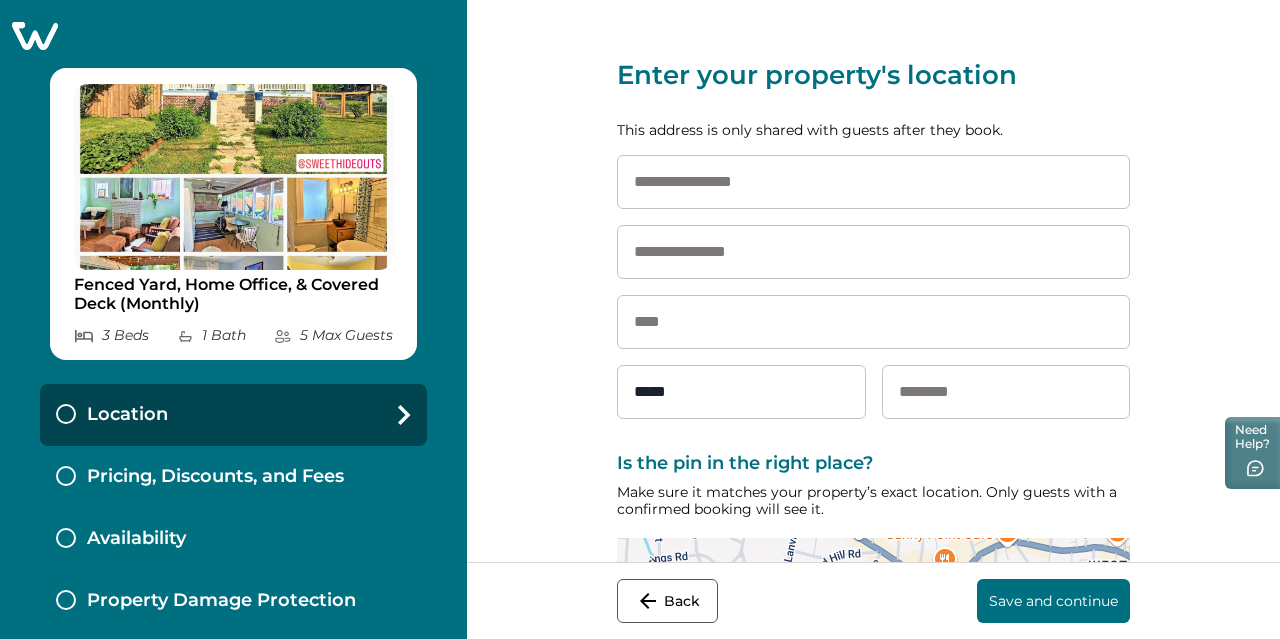 click at bounding box center [873, 182] 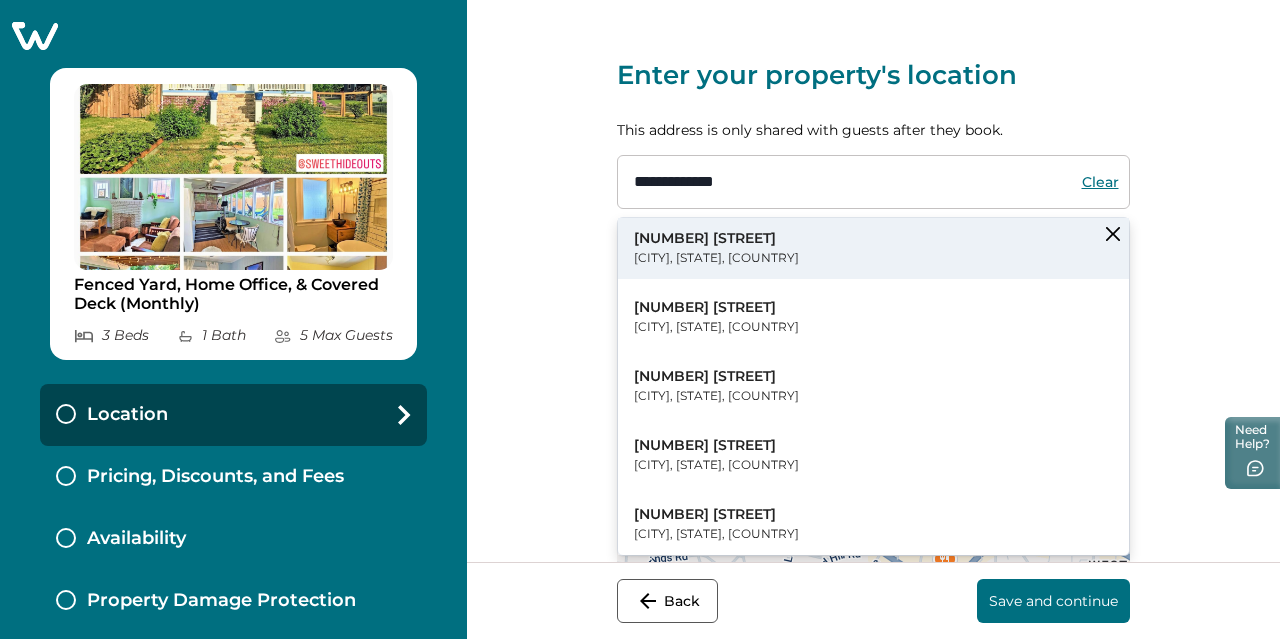 type on "**********" 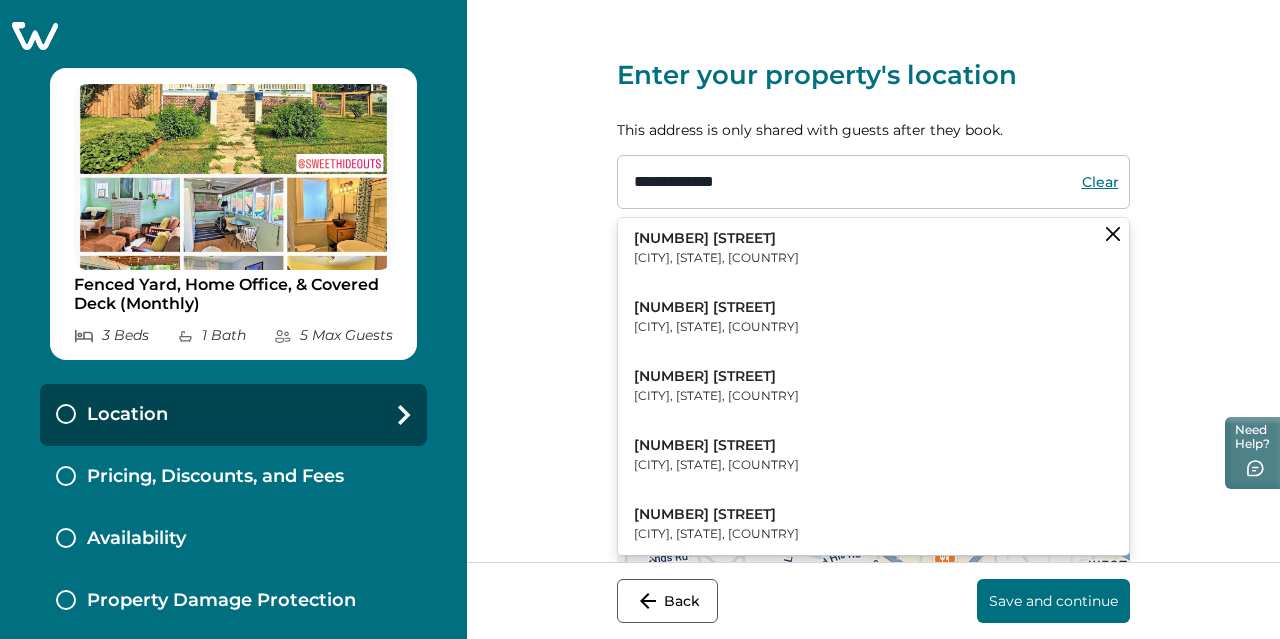 click on "[NUMBER] [STREET] [CITY], [STATE], [COUNTRY]" at bounding box center [873, 248] 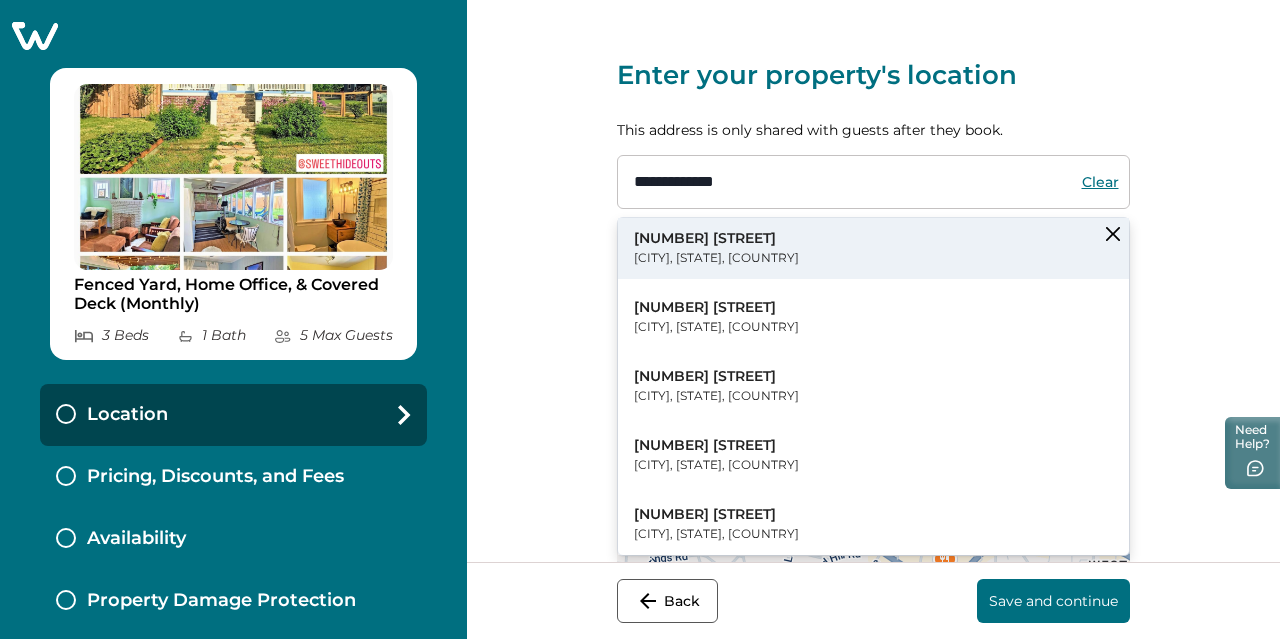 type on "*********" 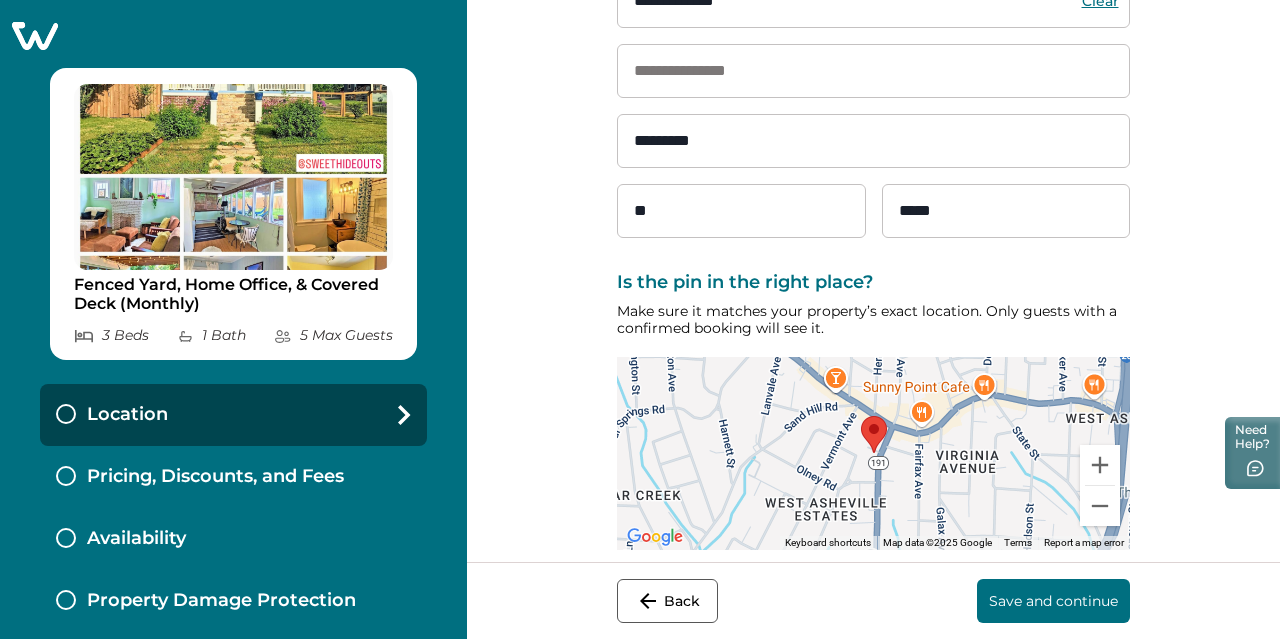scroll, scrollTop: 196, scrollLeft: 0, axis: vertical 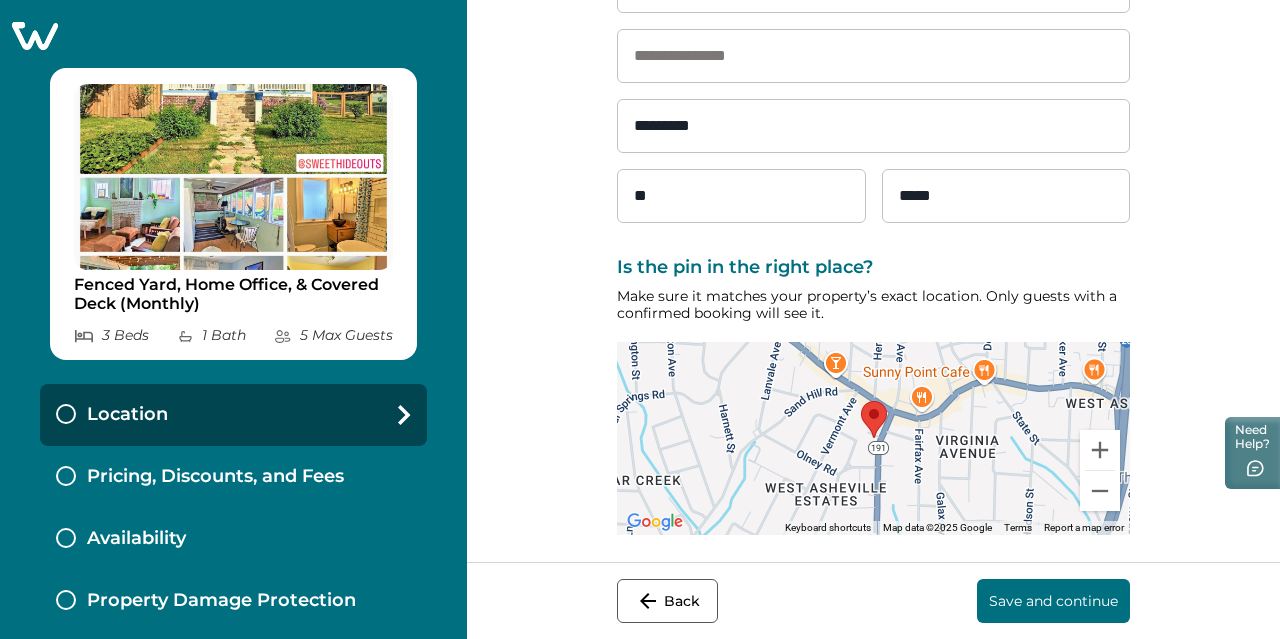 click on "Save and continue" at bounding box center (1053, 601) 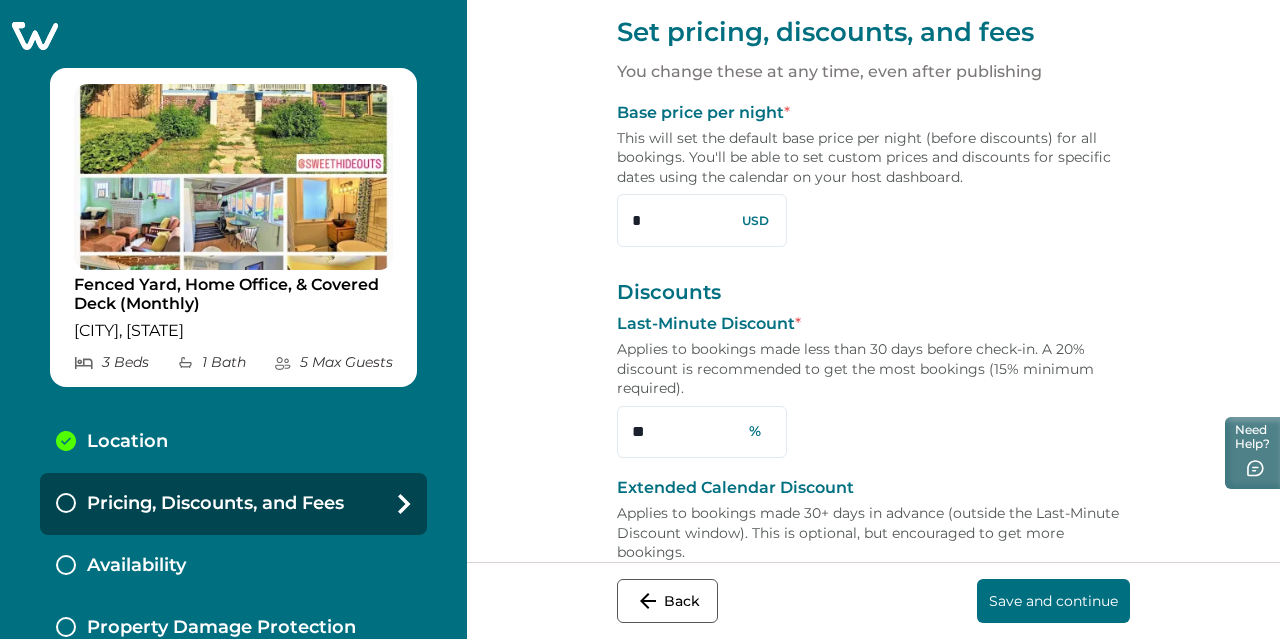 scroll, scrollTop: 0, scrollLeft: 0, axis: both 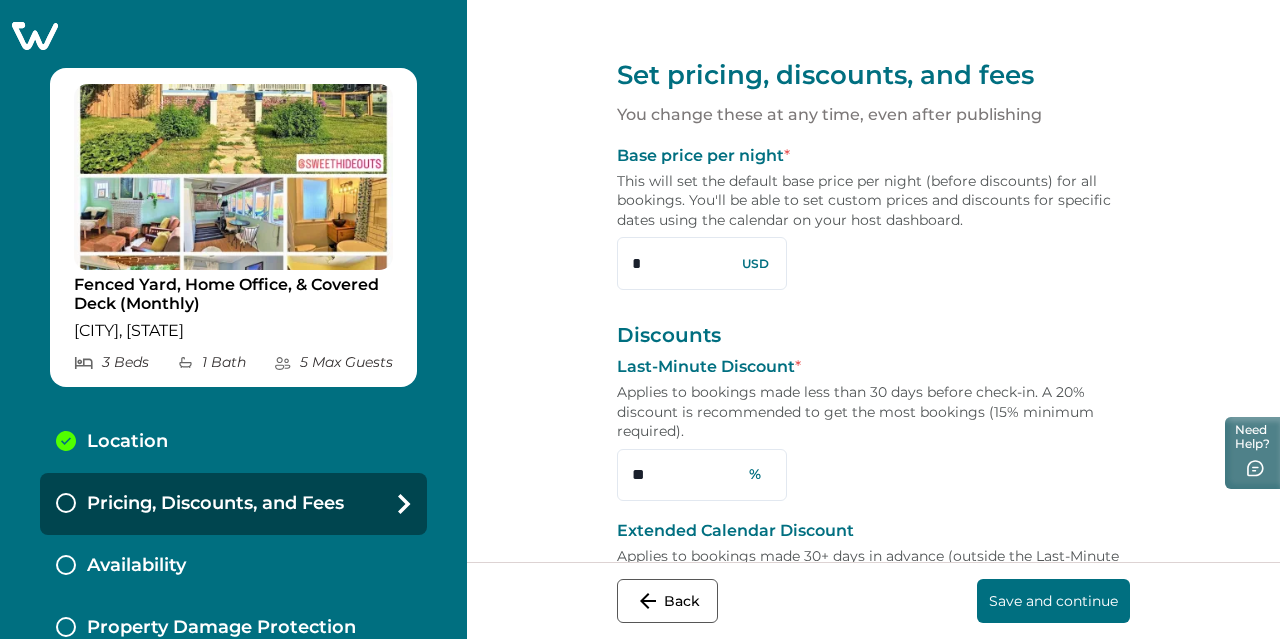 drag, startPoint x: 604, startPoint y: 268, endPoint x: 576, endPoint y: 268, distance: 28 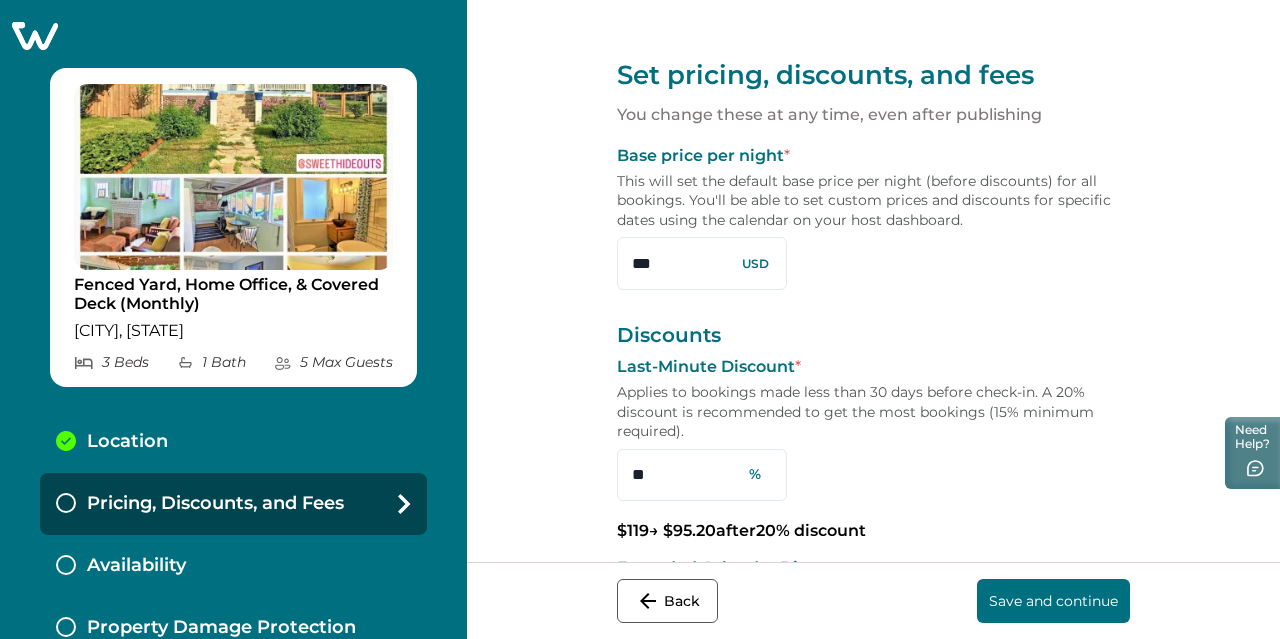 type on "***" 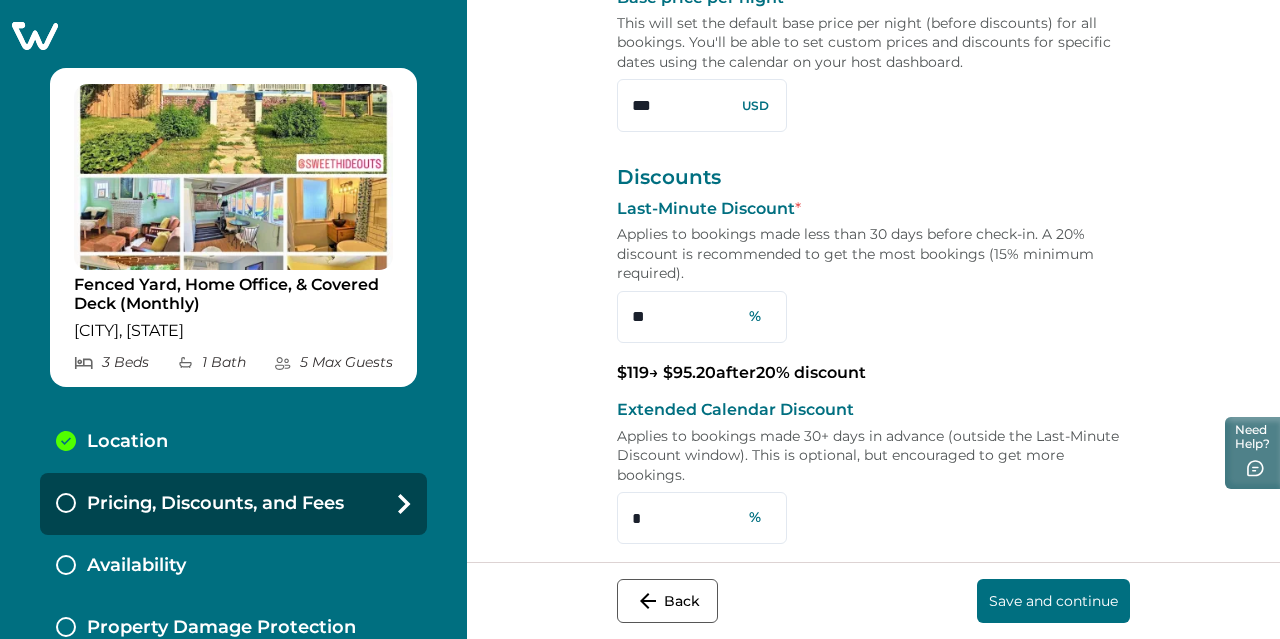 scroll, scrollTop: 200, scrollLeft: 0, axis: vertical 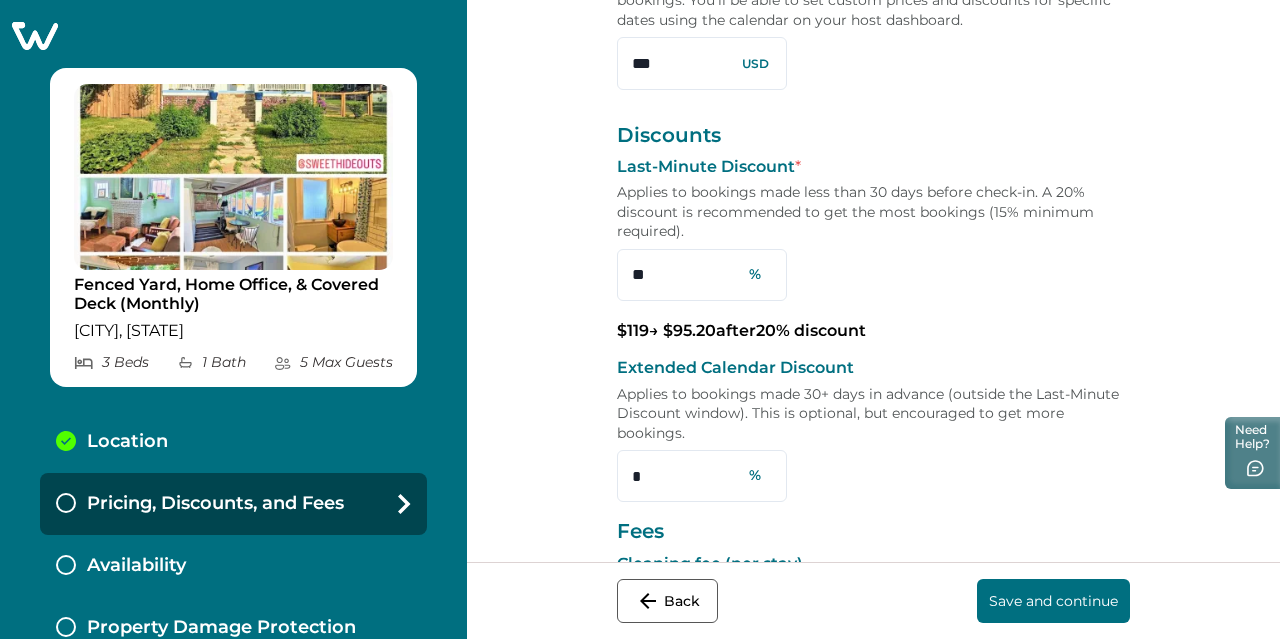 drag, startPoint x: 698, startPoint y: 285, endPoint x: 572, endPoint y: 263, distance: 127.90621 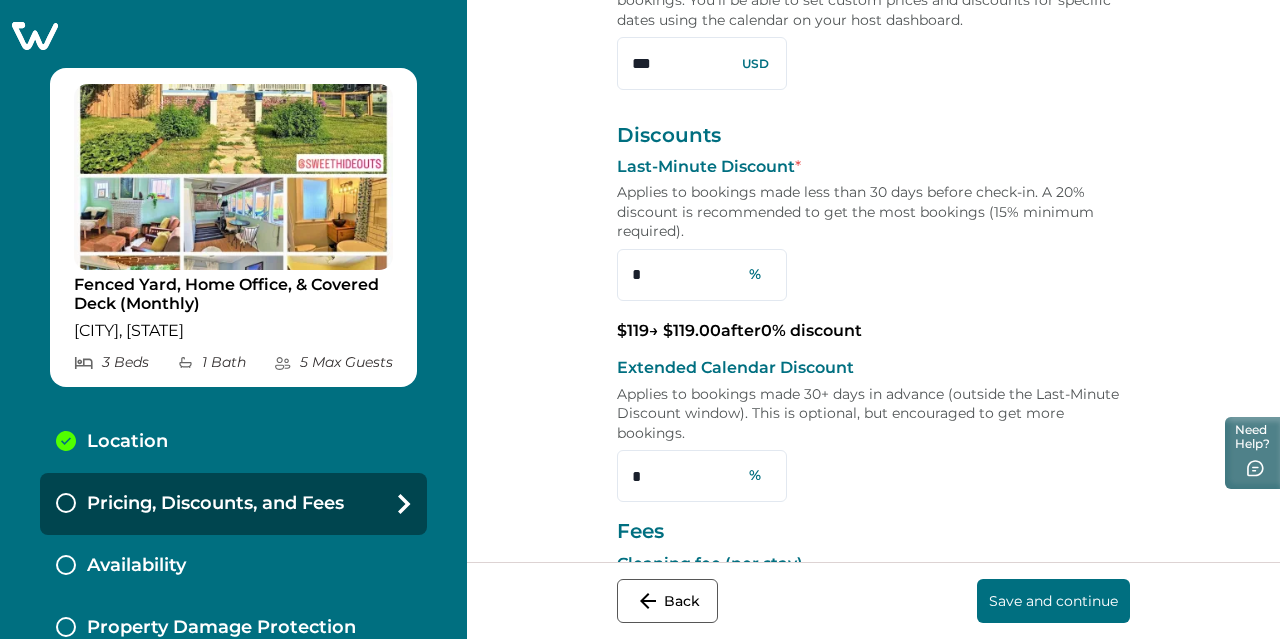 click on "Last-Minute Discount * Applies to bookings made less than 30 days before check-in. A 20% discount is recommended to get the most bookings (15% minimum required). * %" at bounding box center [873, 229] 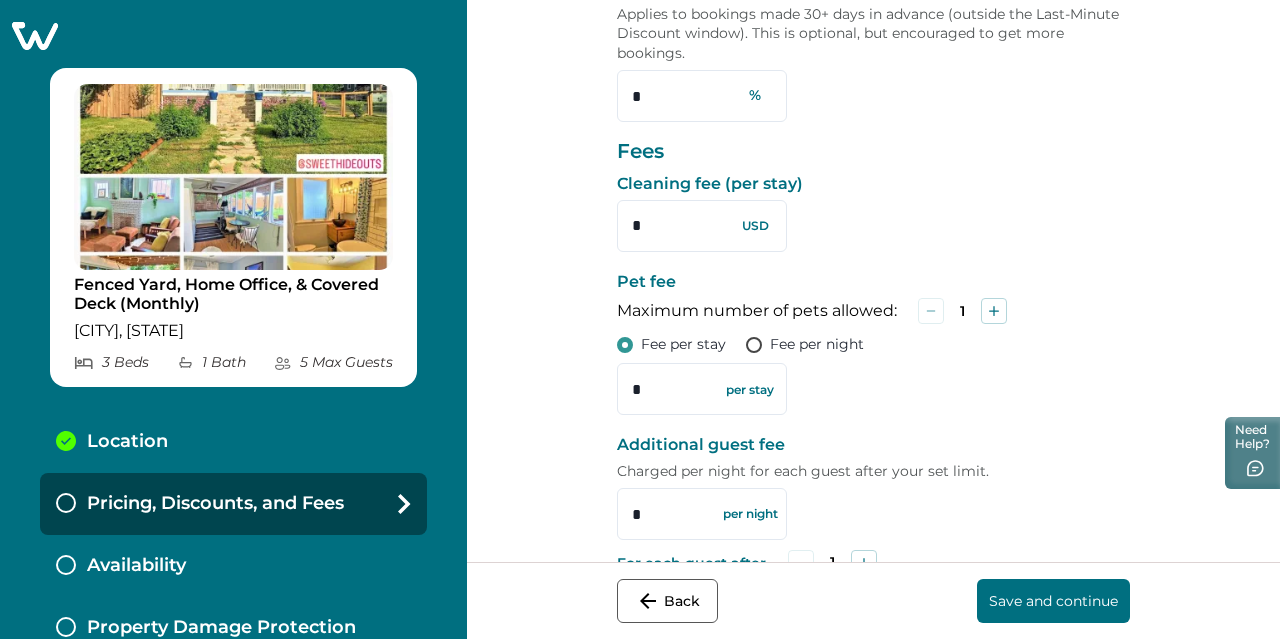 scroll, scrollTop: 700, scrollLeft: 0, axis: vertical 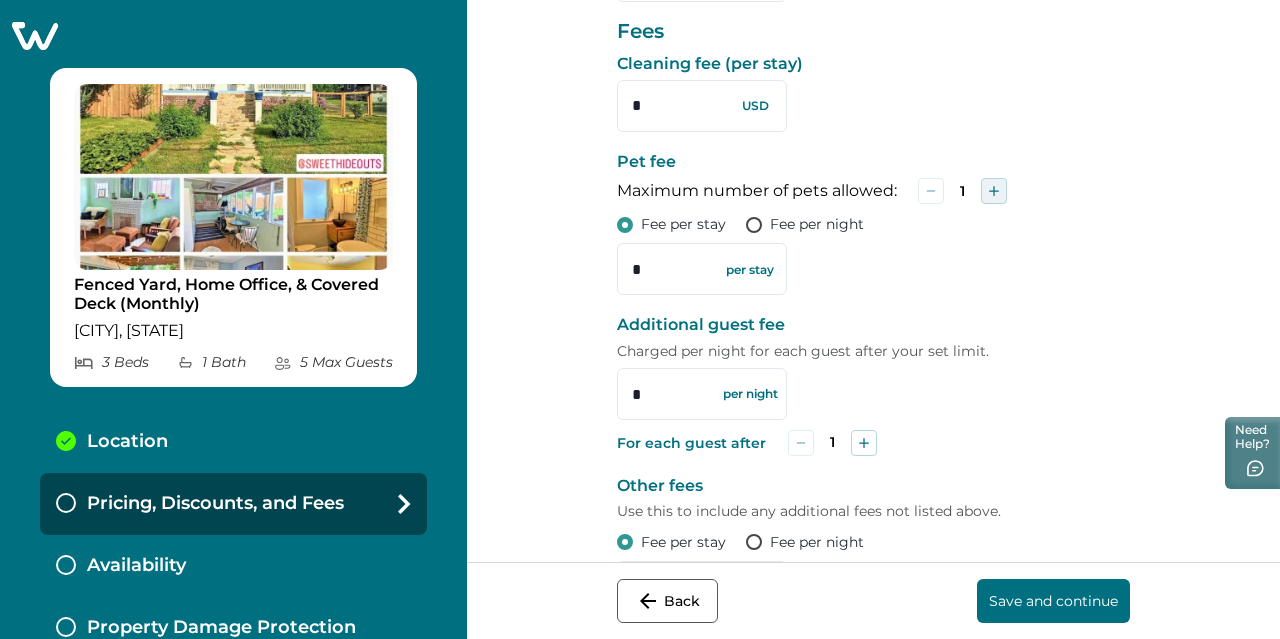 click 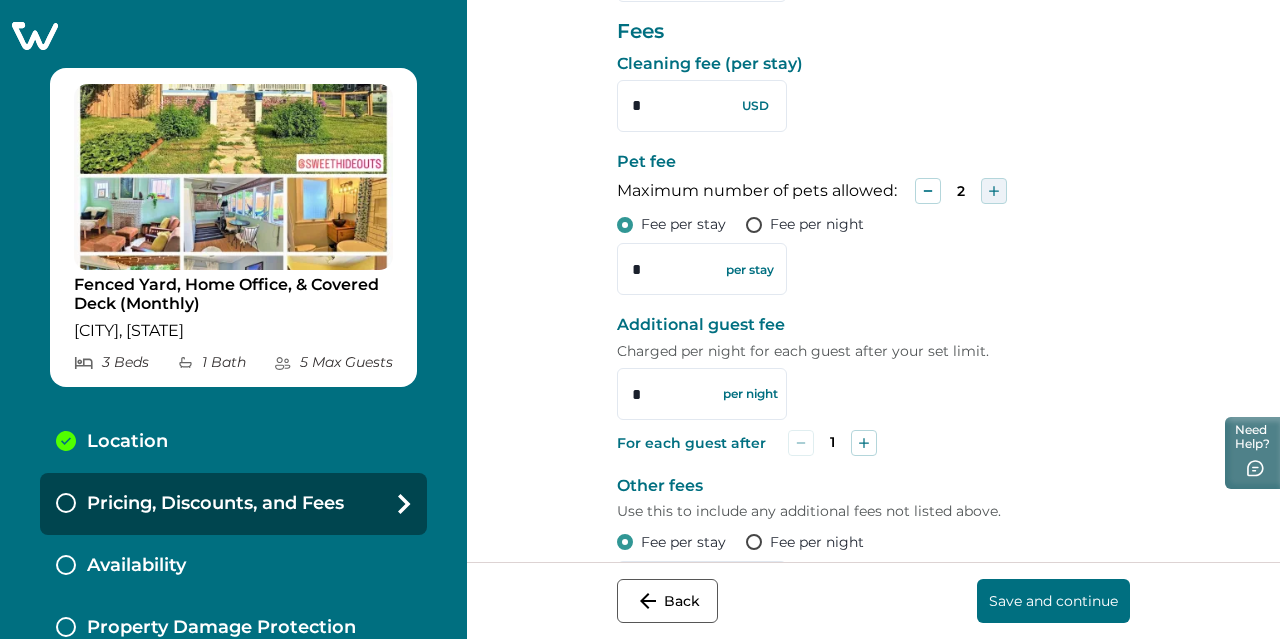 click 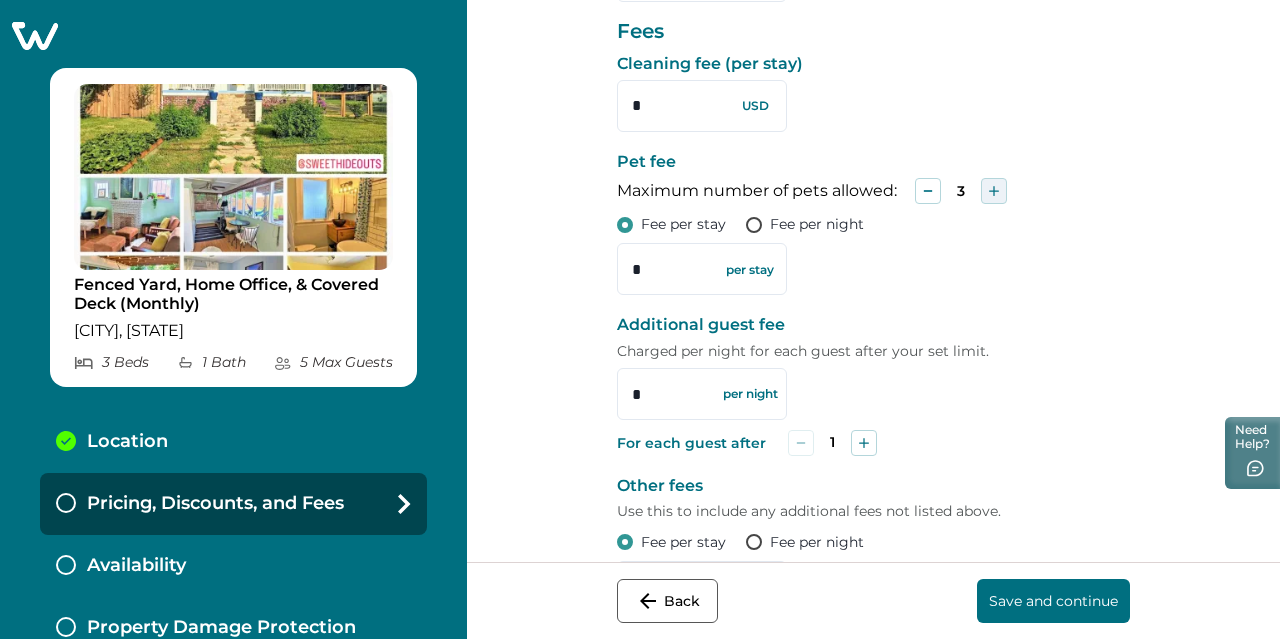 click 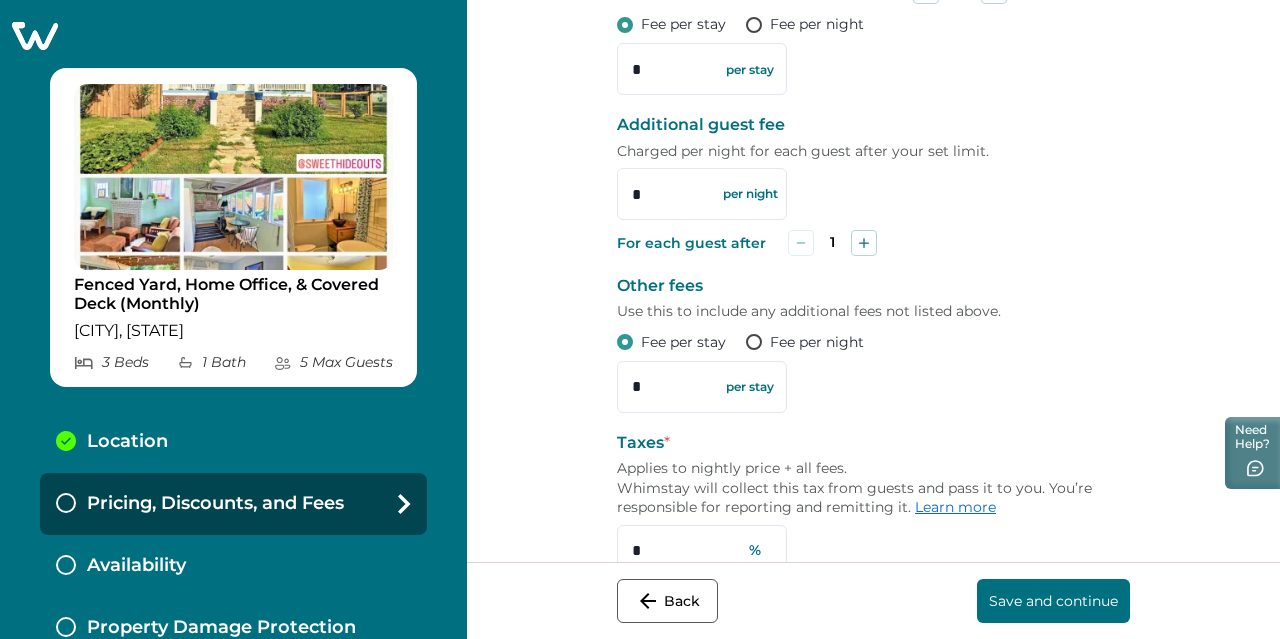 scroll, scrollTop: 981, scrollLeft: 0, axis: vertical 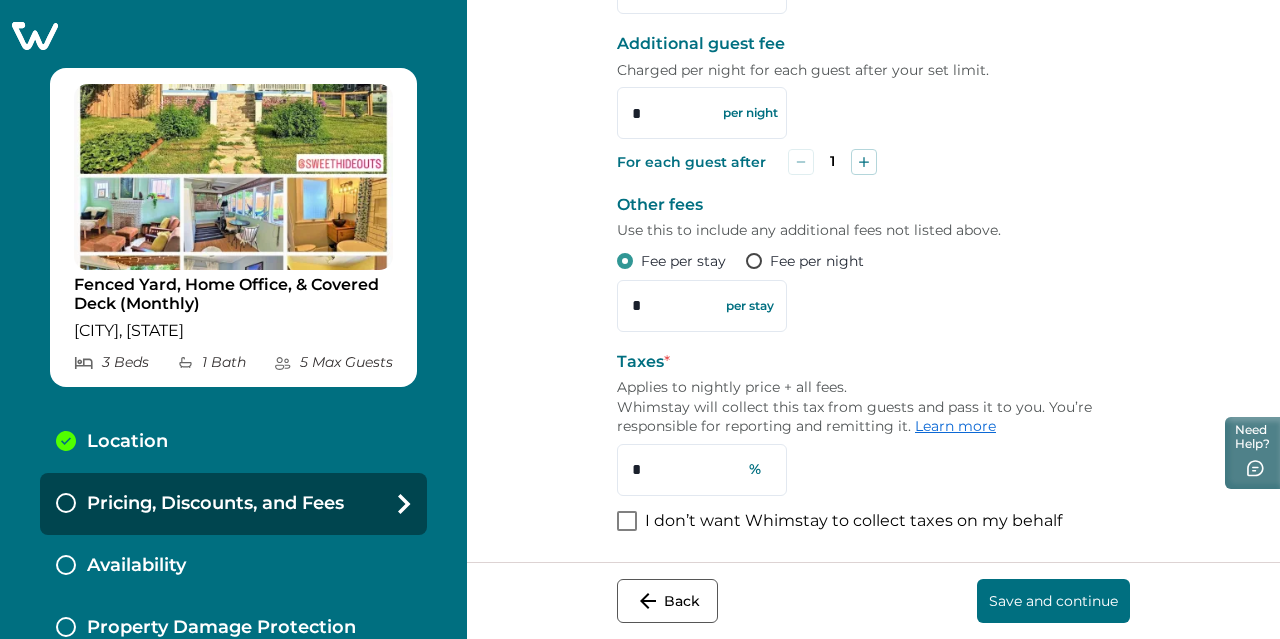 click on "Save and continue" at bounding box center (1053, 601) 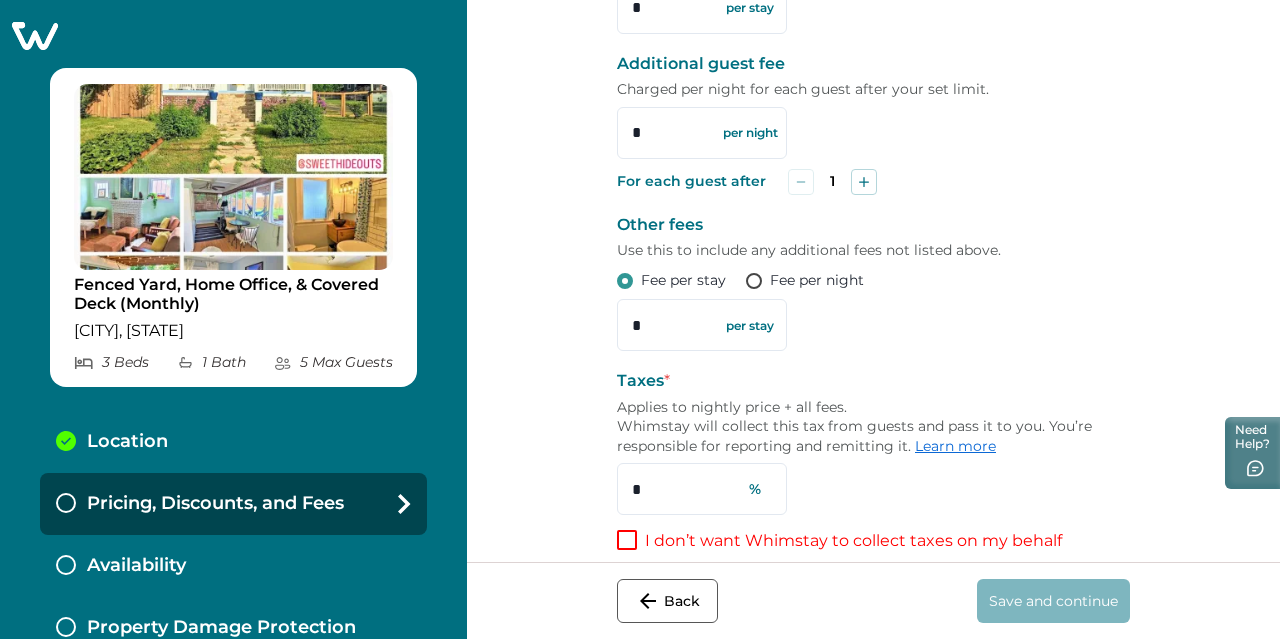 scroll, scrollTop: 1047, scrollLeft: 0, axis: vertical 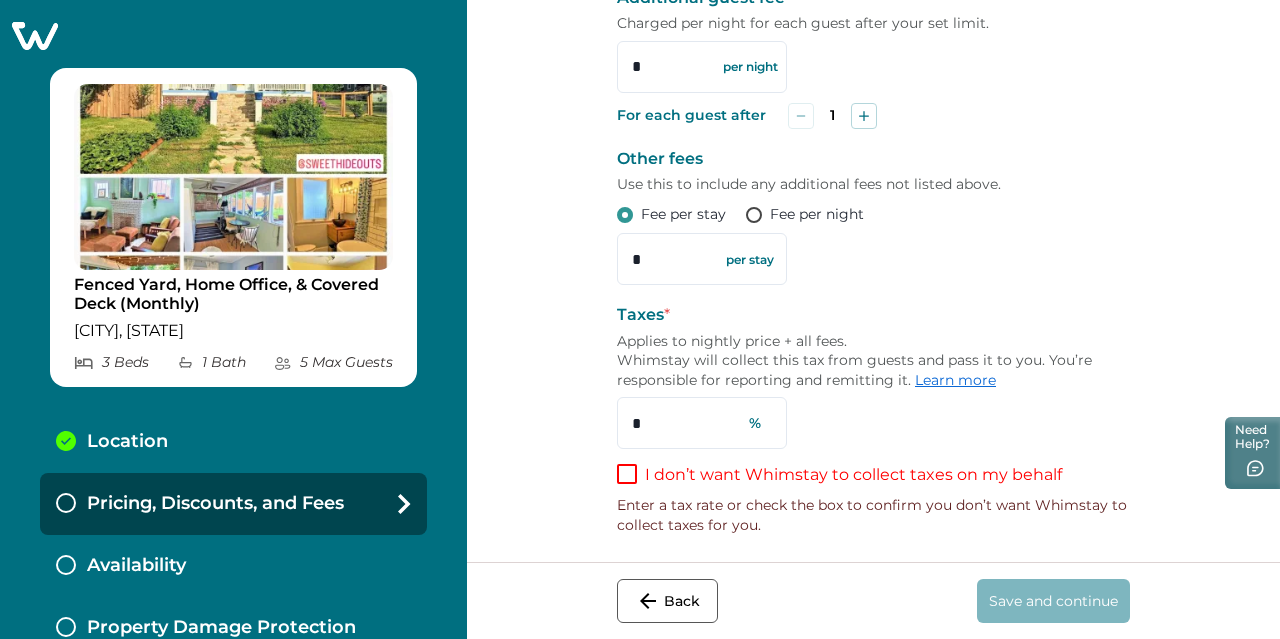 click at bounding box center (627, 474) 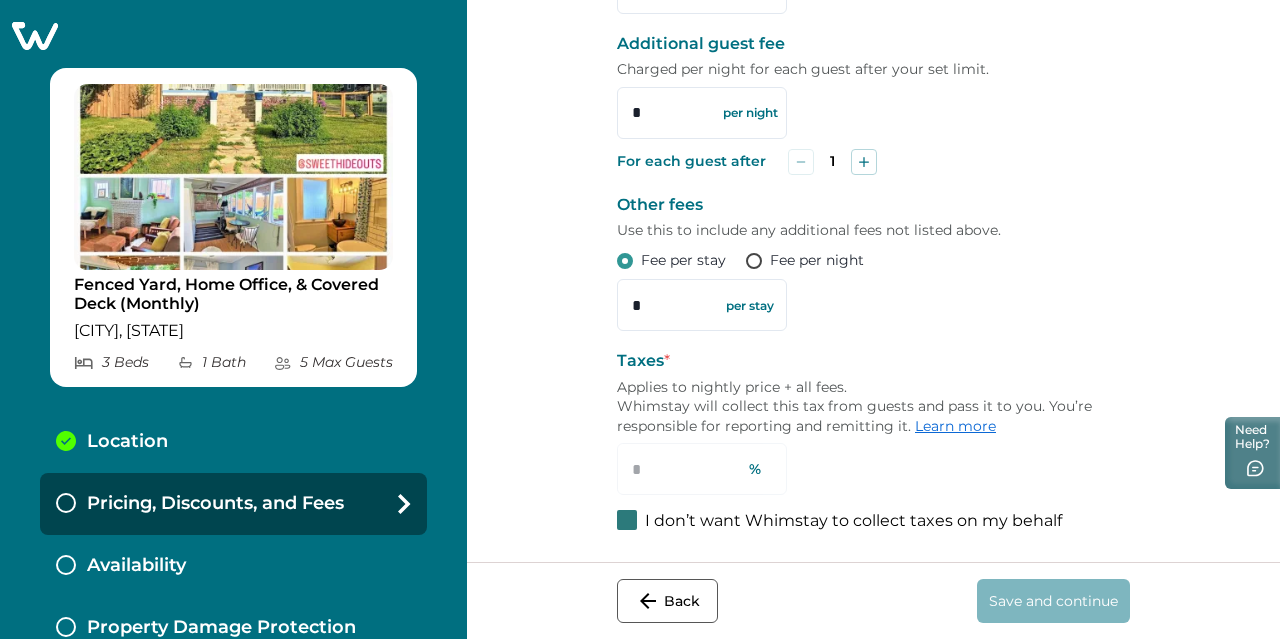 scroll, scrollTop: 1000, scrollLeft: 0, axis: vertical 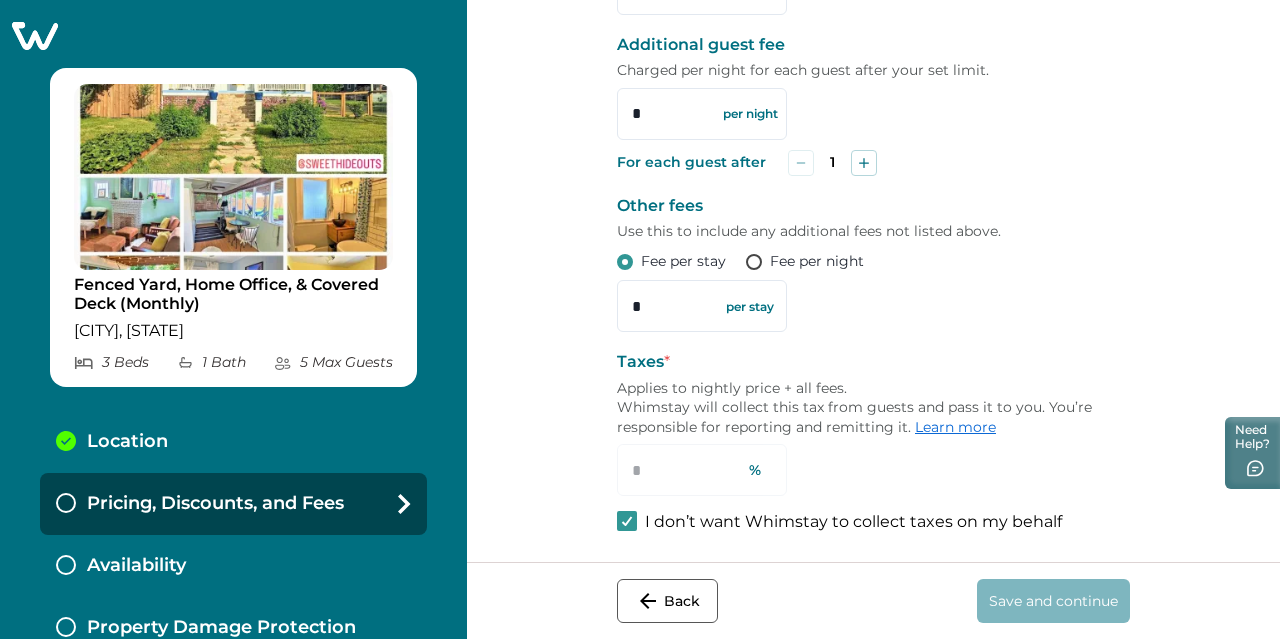 click on "Fees Cleaning fee (per stay) * USD Pet fee Maximum number of pets allowed: 4 Fee per stay Fee per night * per stay Additional guest fee Charged per night for each guest after your set limit. * per night For each guest after 1 Other fees Use this to include any additional fees not listed above. Fee per stay Fee per night * per stay Taxes * Applies to nightly price + all fees.  Whimstay will collect this tax from guests and pass it to you. You’re responsible for reporting and remitting it.   Learn more * %   I don’t want Whimstay to collect taxes on my behalf" at bounding box center [873, 139] 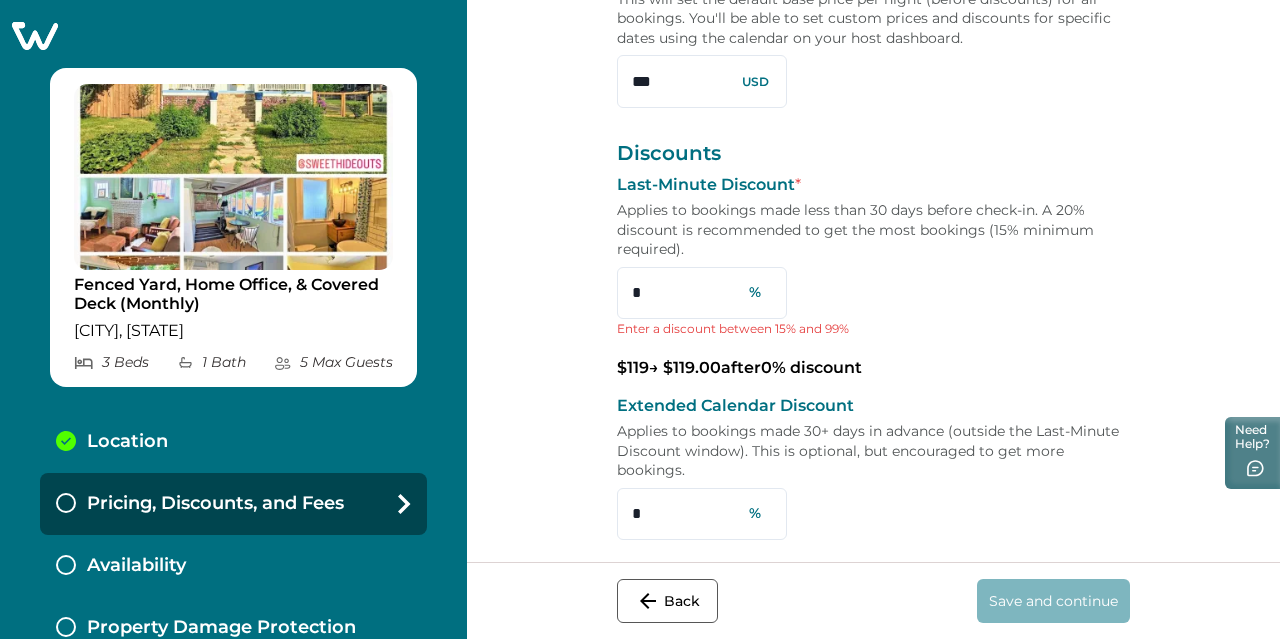 scroll, scrollTop: 200, scrollLeft: 0, axis: vertical 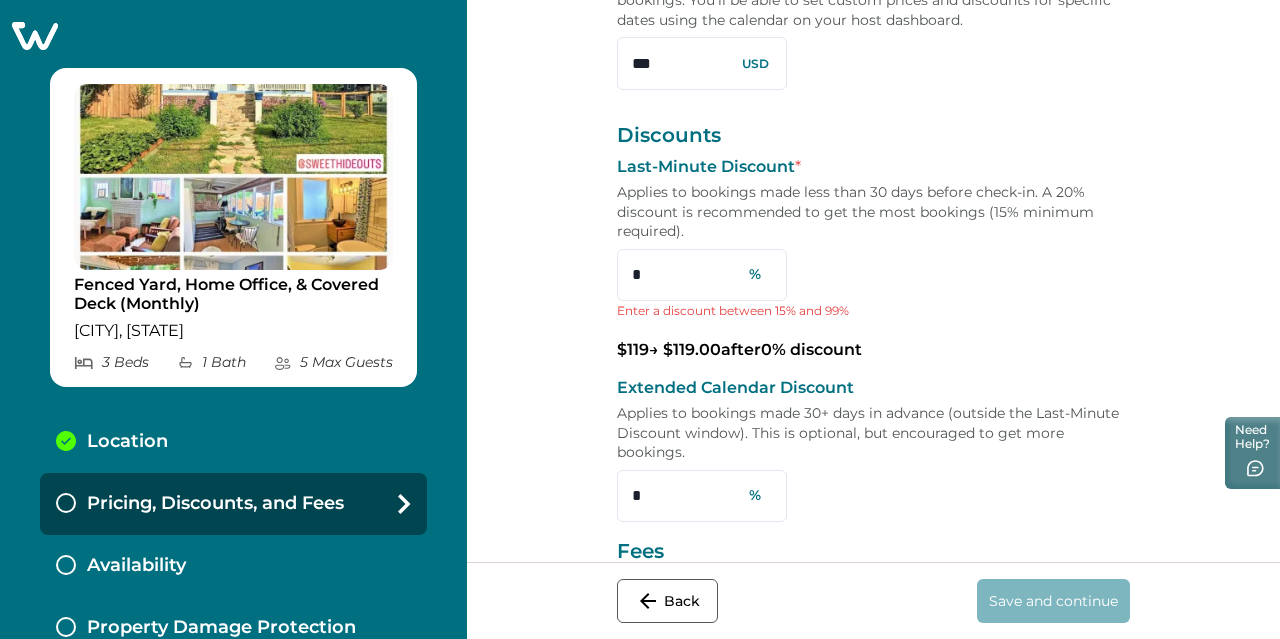 drag, startPoint x: 680, startPoint y: 263, endPoint x: 590, endPoint y: 272, distance: 90.44888 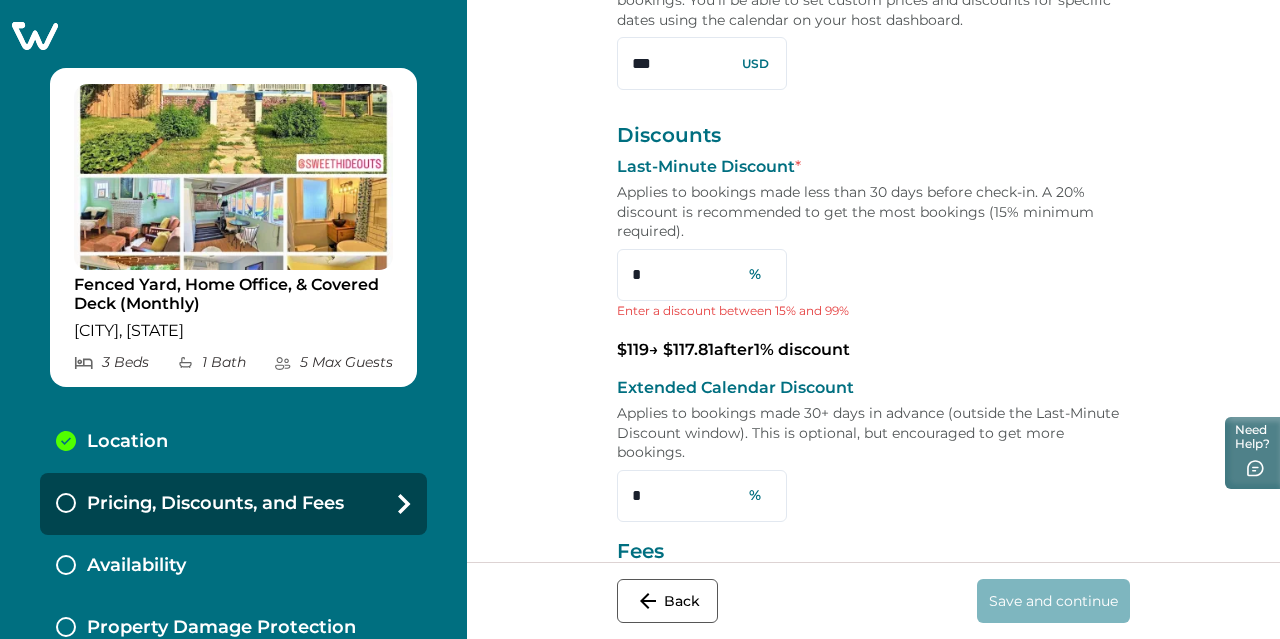 click on "Last-Minute Discount * Applies to bookings made less than 30 days before check-in. A 20% discount is recommended to get the most bookings (15% minimum required). * % Enter a discount between 15% and 99%" at bounding box center [873, 238] 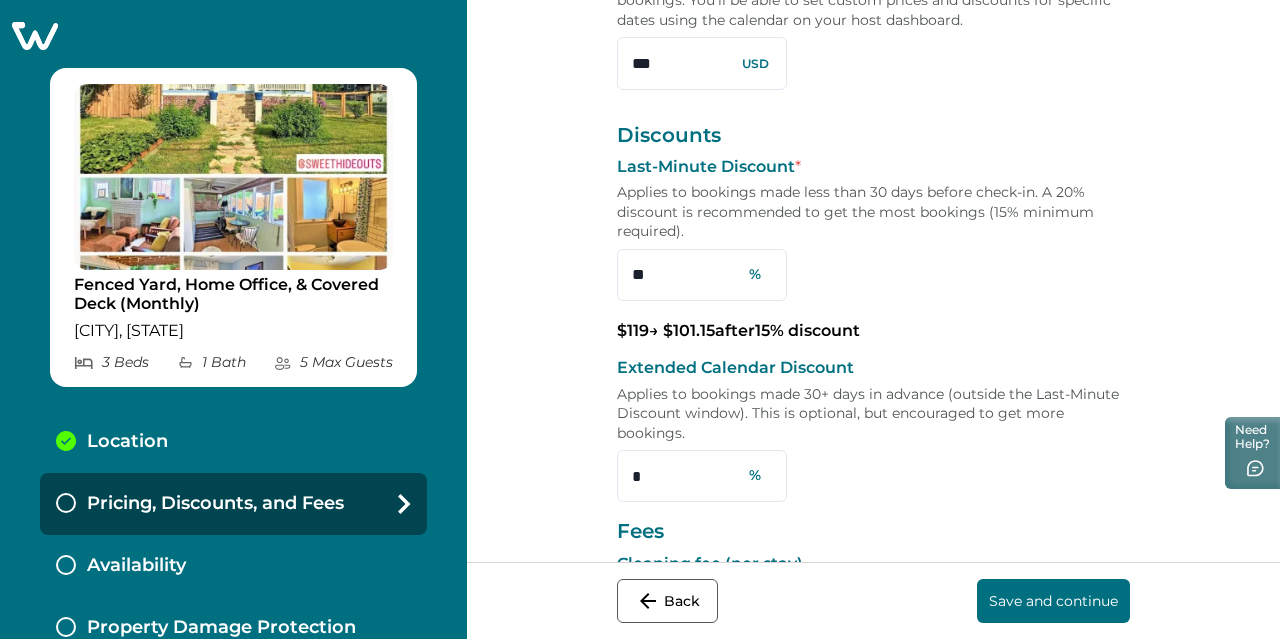 type on "**" 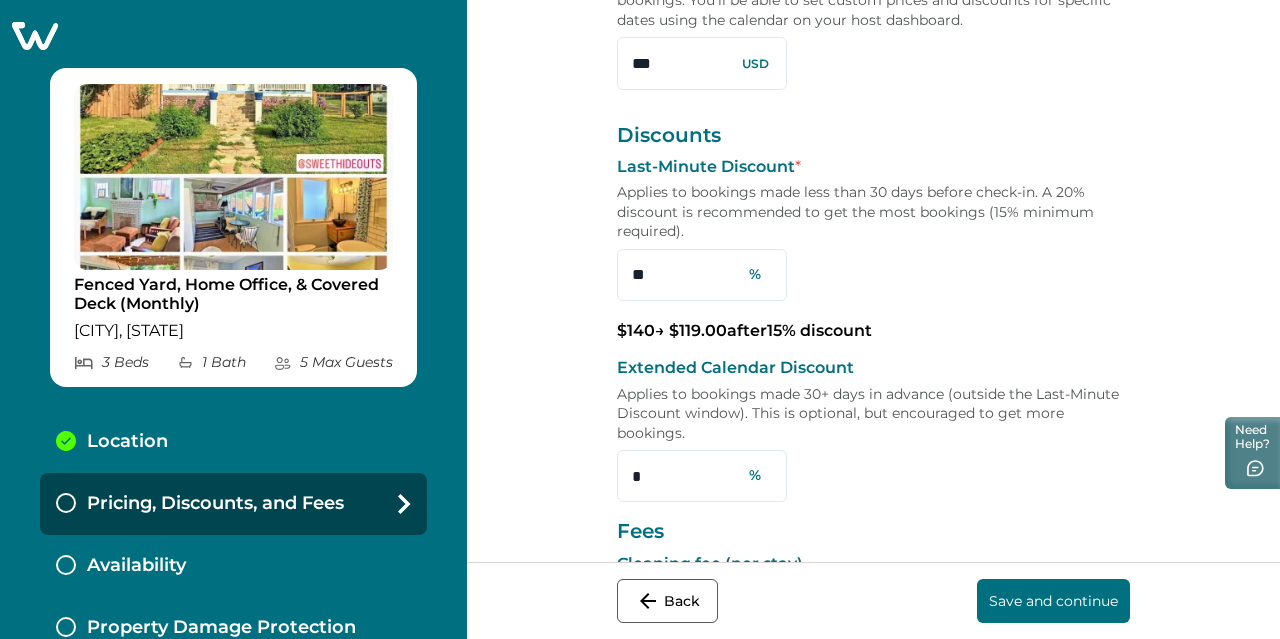 type on "***" 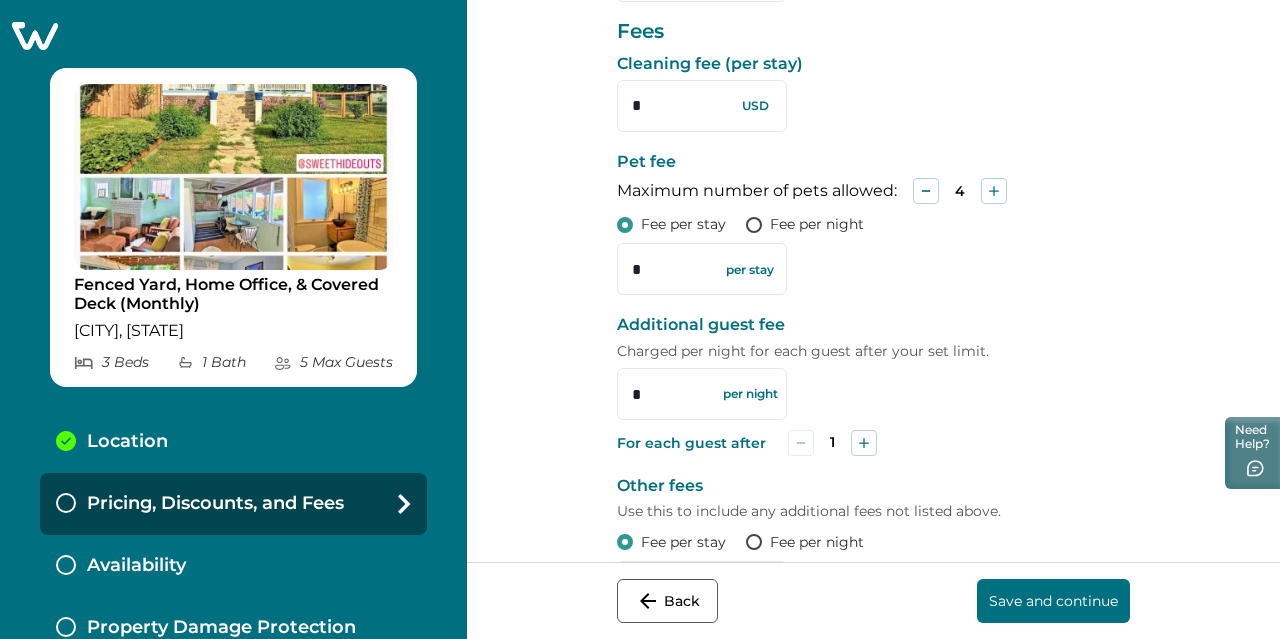 scroll, scrollTop: 981, scrollLeft: 0, axis: vertical 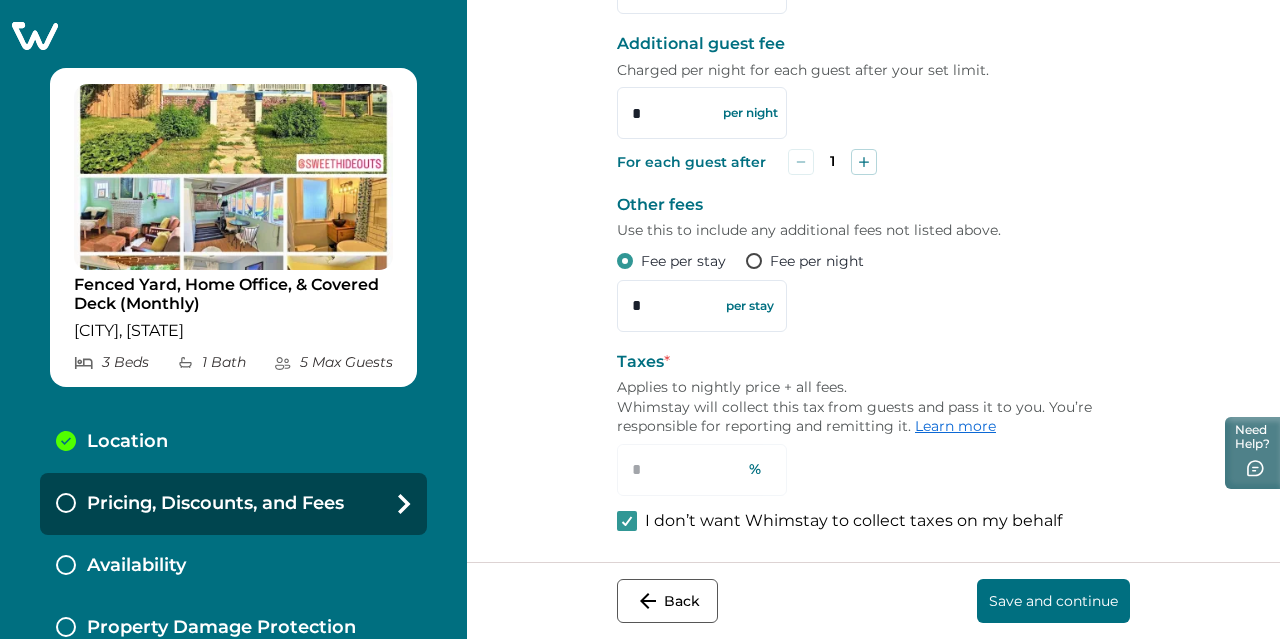 click on "Back Save and continue" at bounding box center [873, 600] 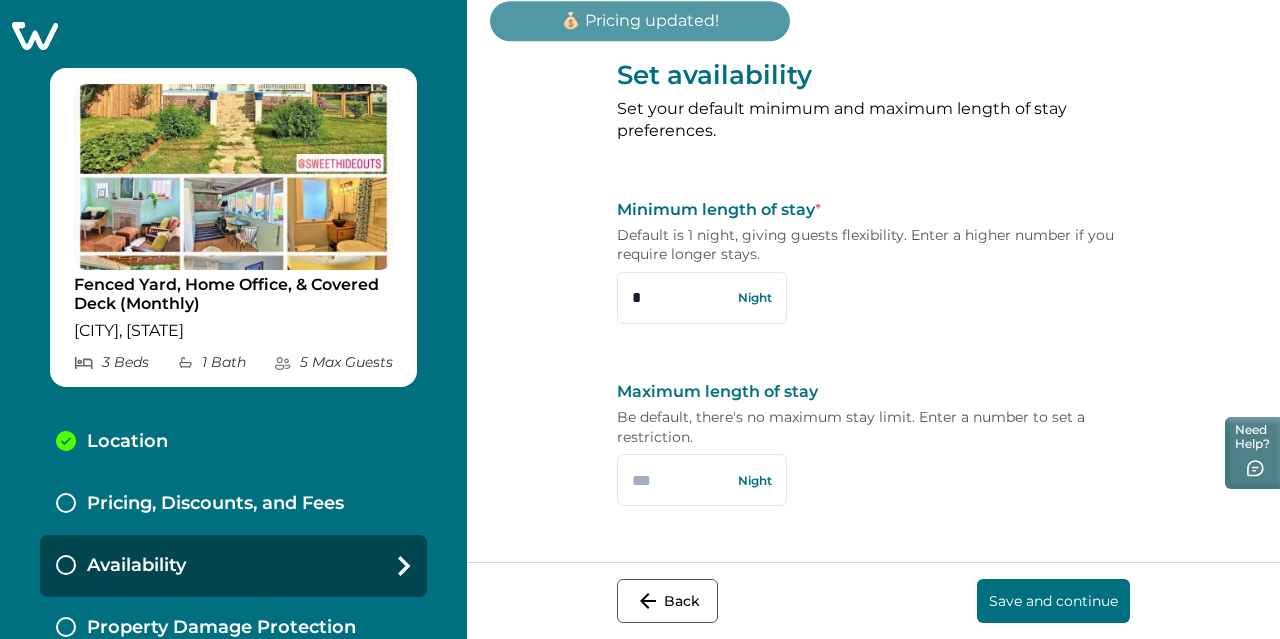 scroll, scrollTop: 0, scrollLeft: 0, axis: both 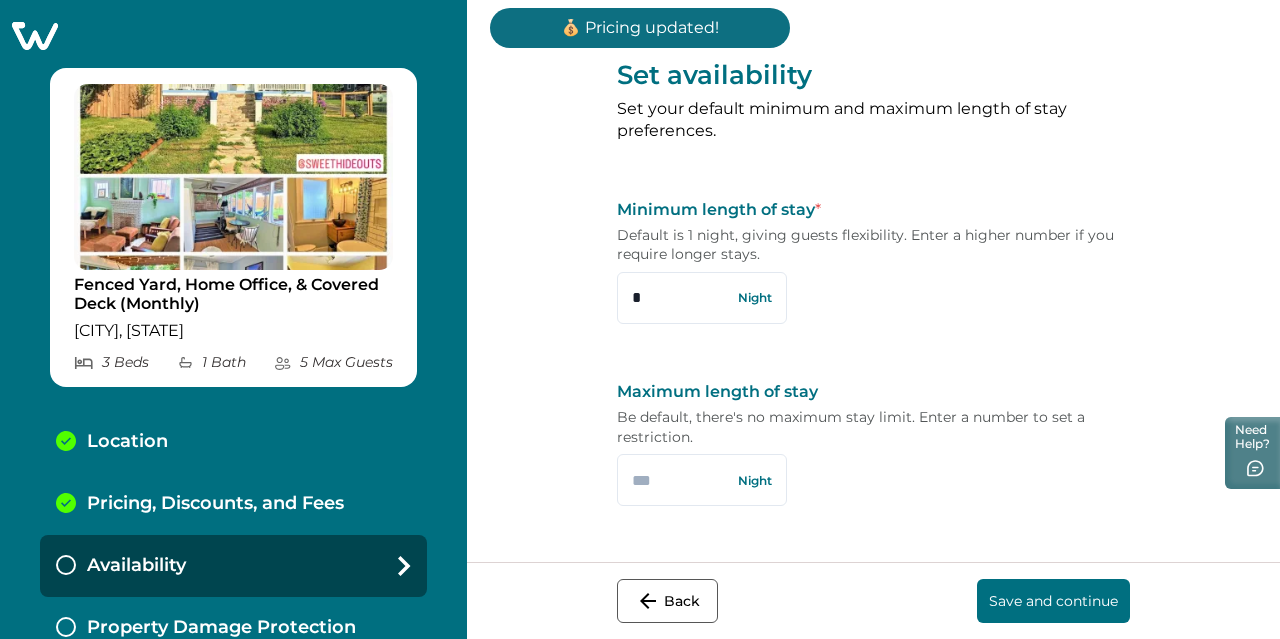 drag, startPoint x: 632, startPoint y: 302, endPoint x: 576, endPoint y: 304, distance: 56.0357 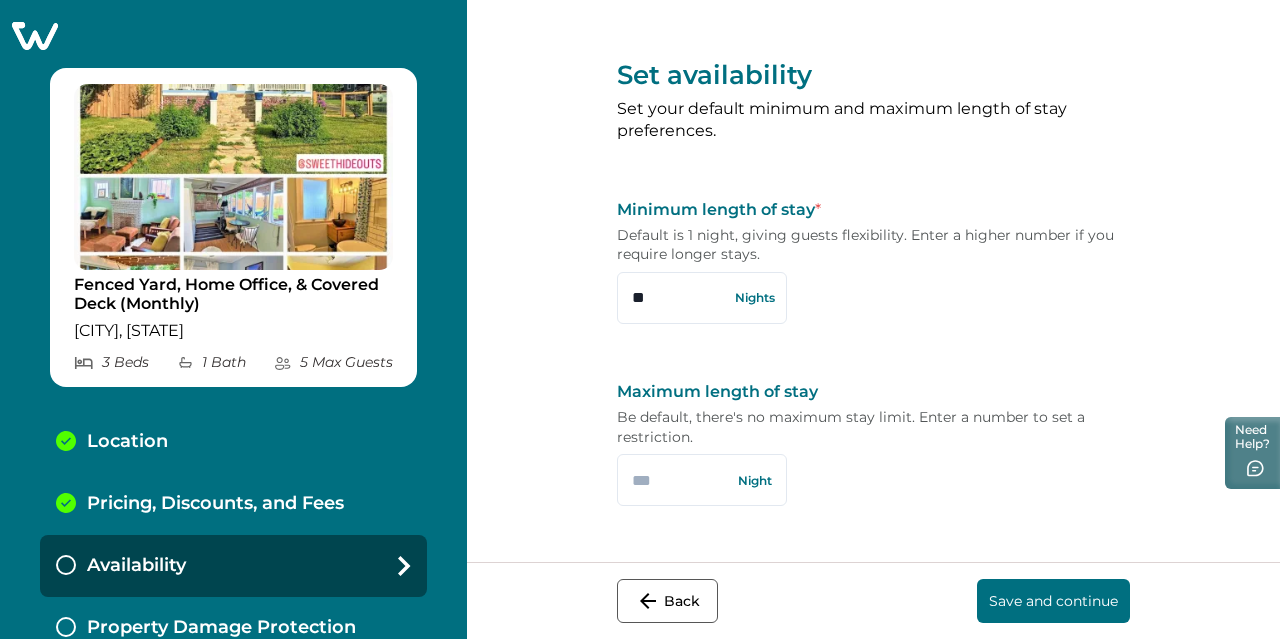 type on "**" 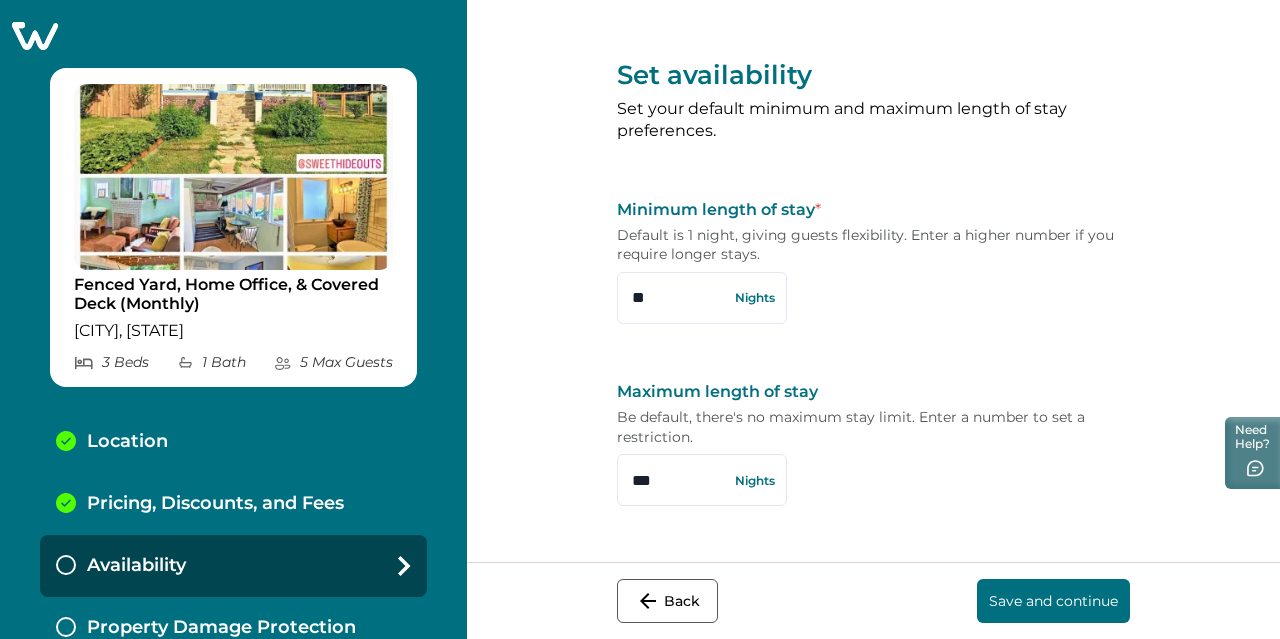type on "***" 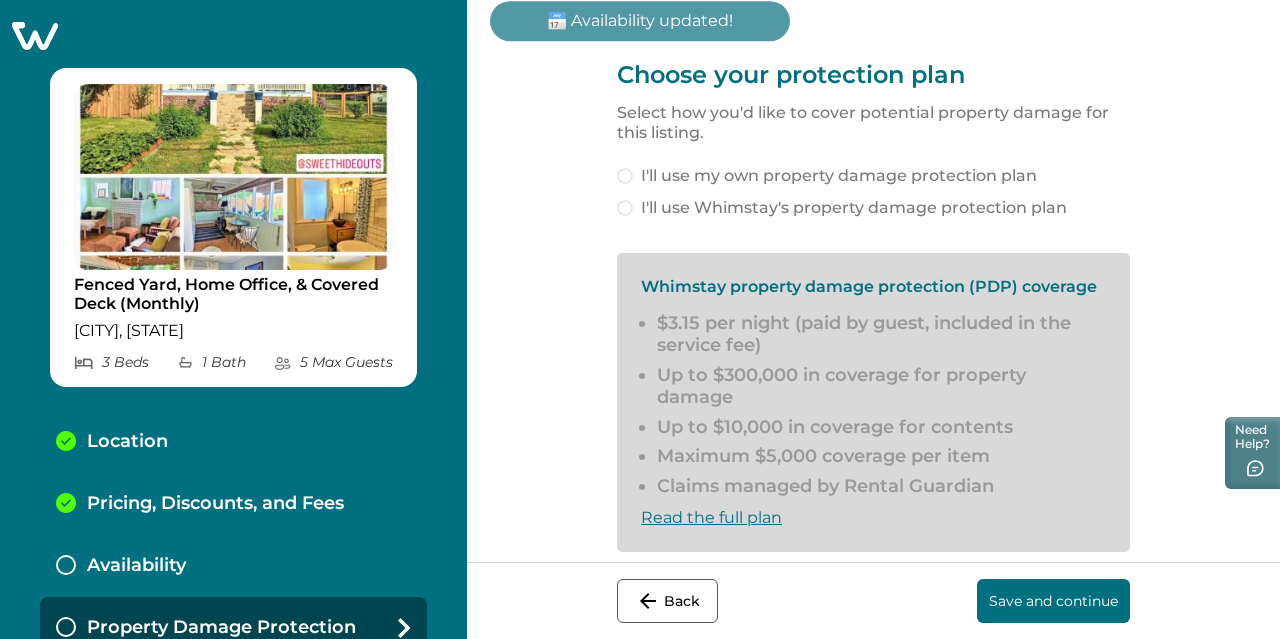 scroll, scrollTop: 19, scrollLeft: 0, axis: vertical 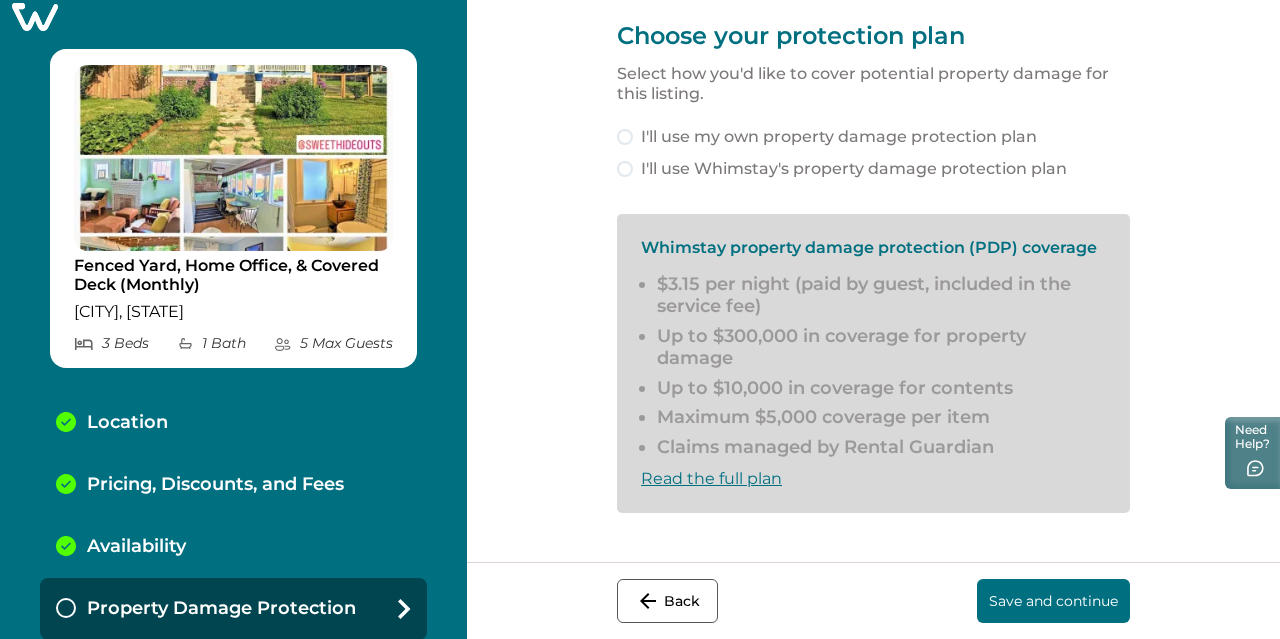 click on "I'll use Whimstay's property damage protection plan" at bounding box center (873, 169) 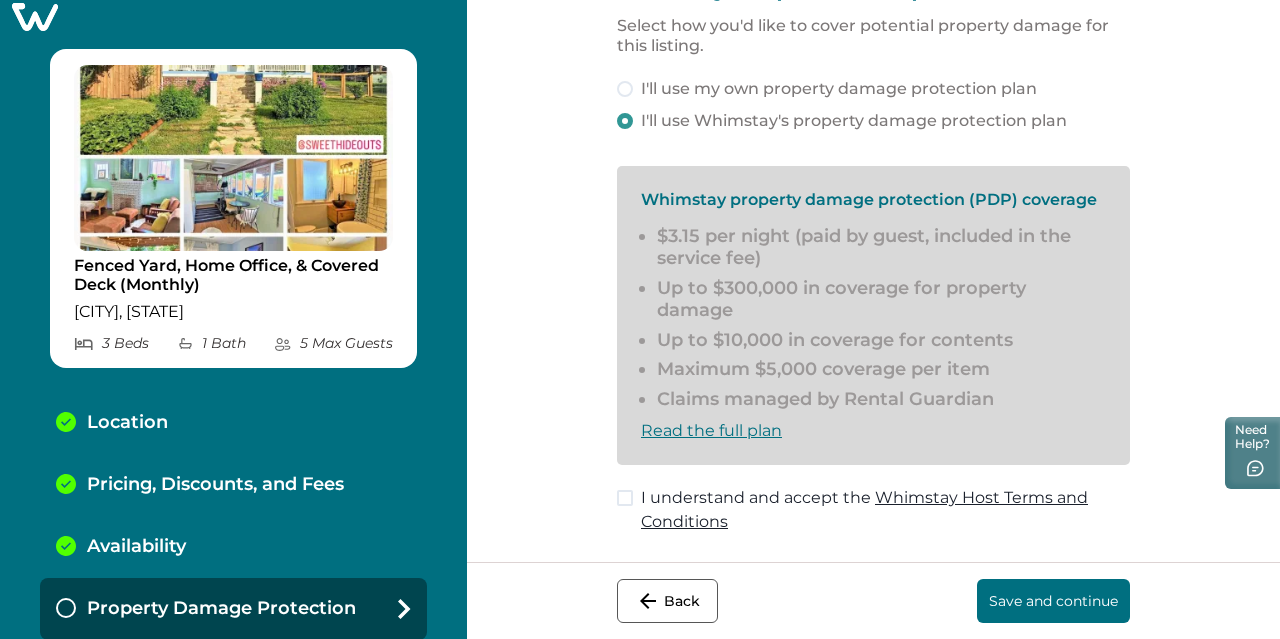 scroll, scrollTop: 105, scrollLeft: 0, axis: vertical 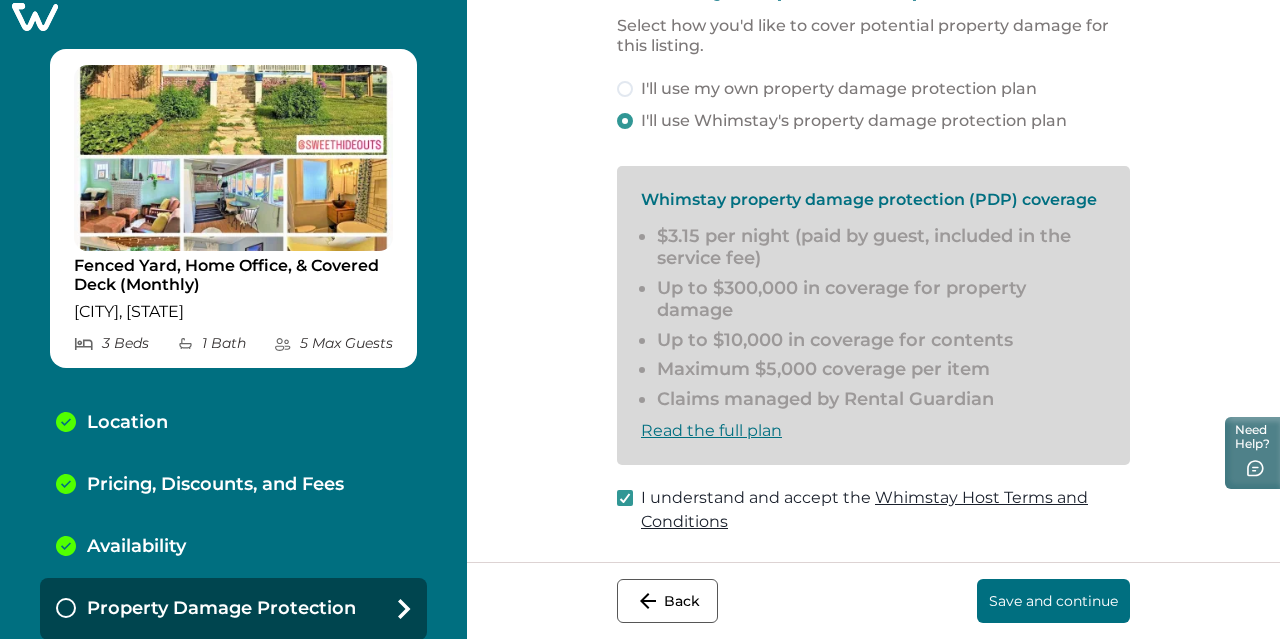 click on "Save and continue" at bounding box center (1053, 601) 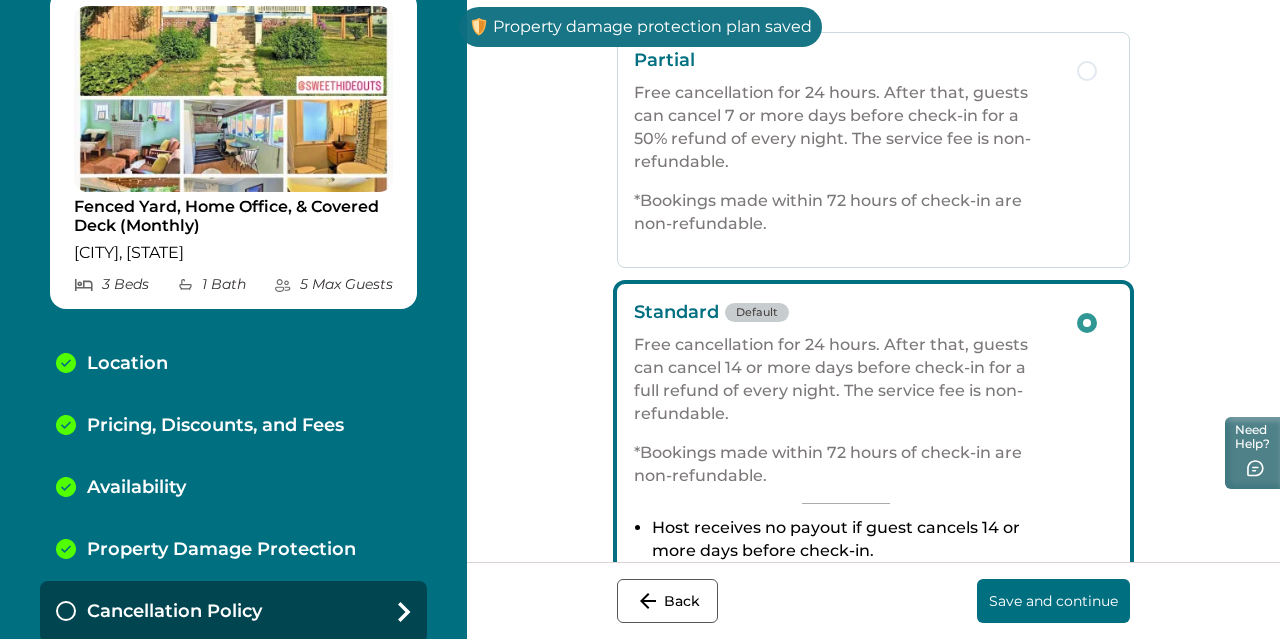 scroll, scrollTop: 81, scrollLeft: 0, axis: vertical 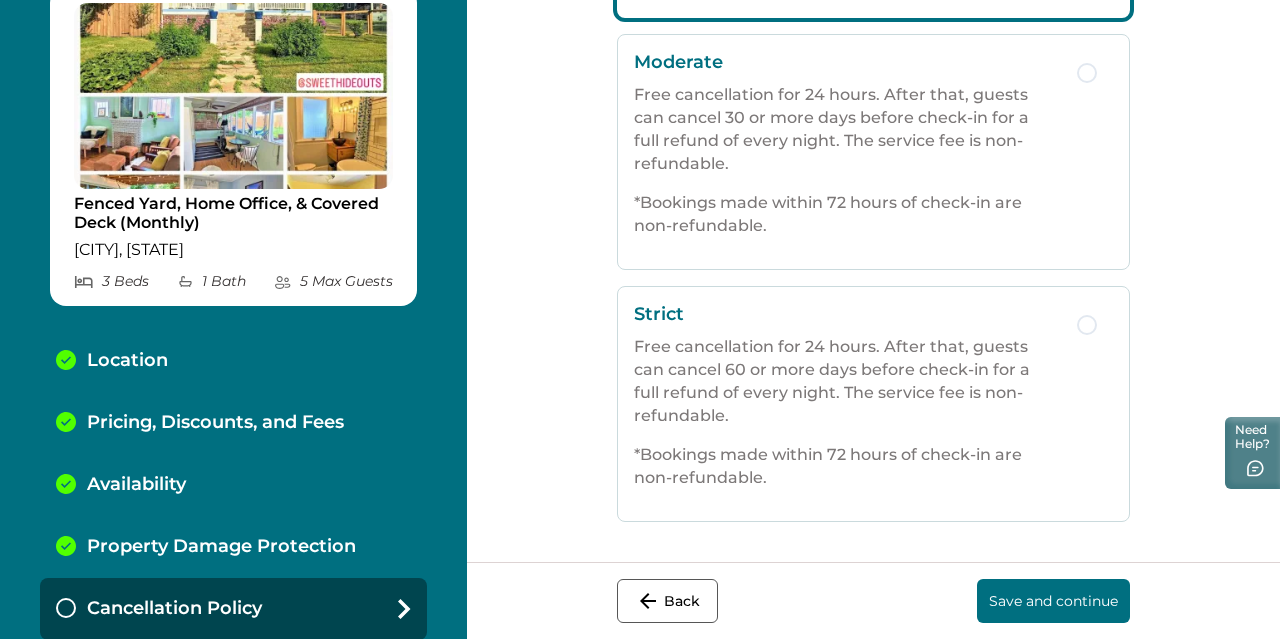 click at bounding box center (1087, 325) 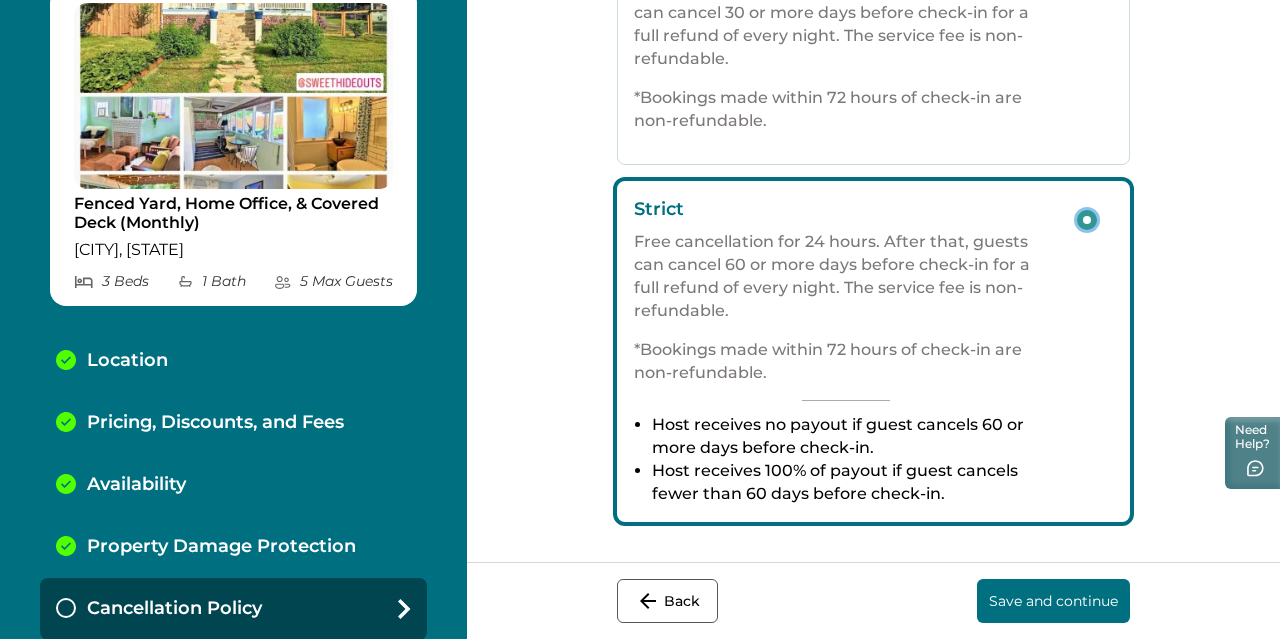 click on "Save and continue" at bounding box center (1053, 601) 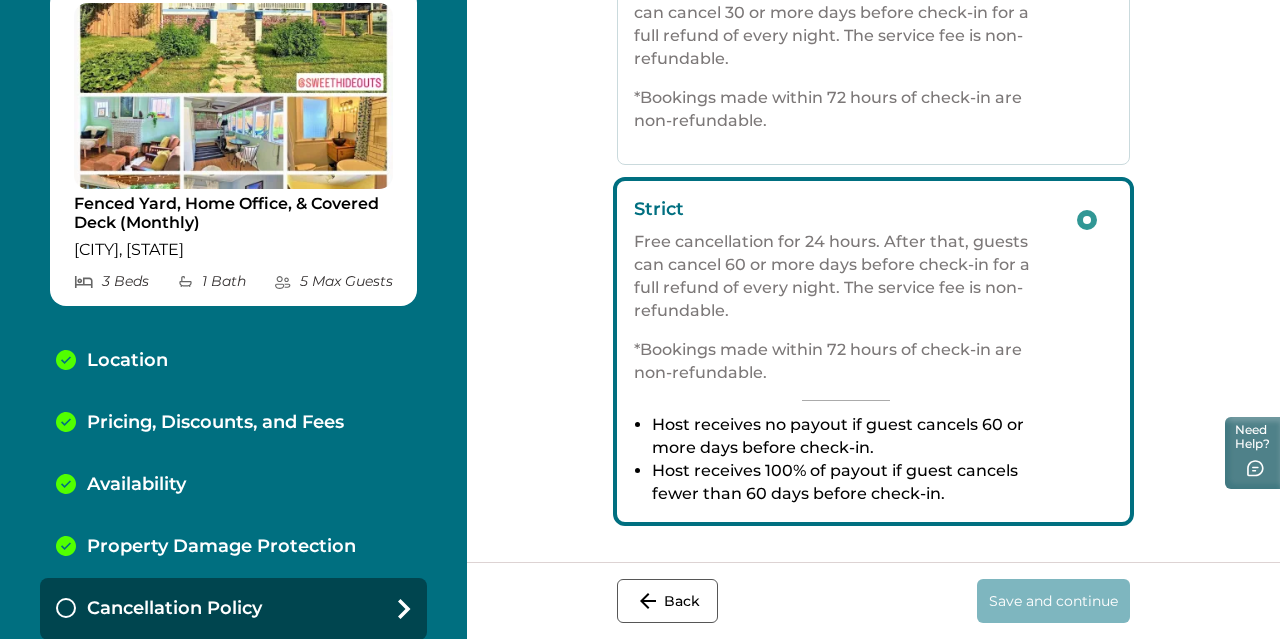 scroll, scrollTop: 0, scrollLeft: 0, axis: both 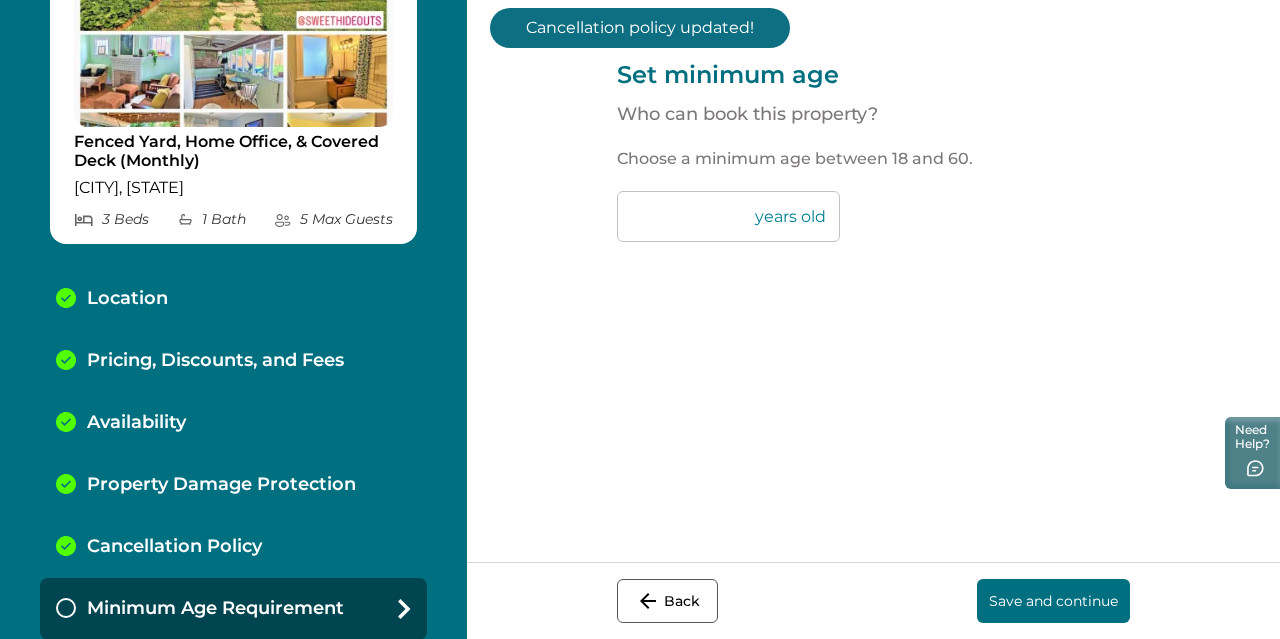 drag, startPoint x: 674, startPoint y: 210, endPoint x: 592, endPoint y: 226, distance: 83.546394 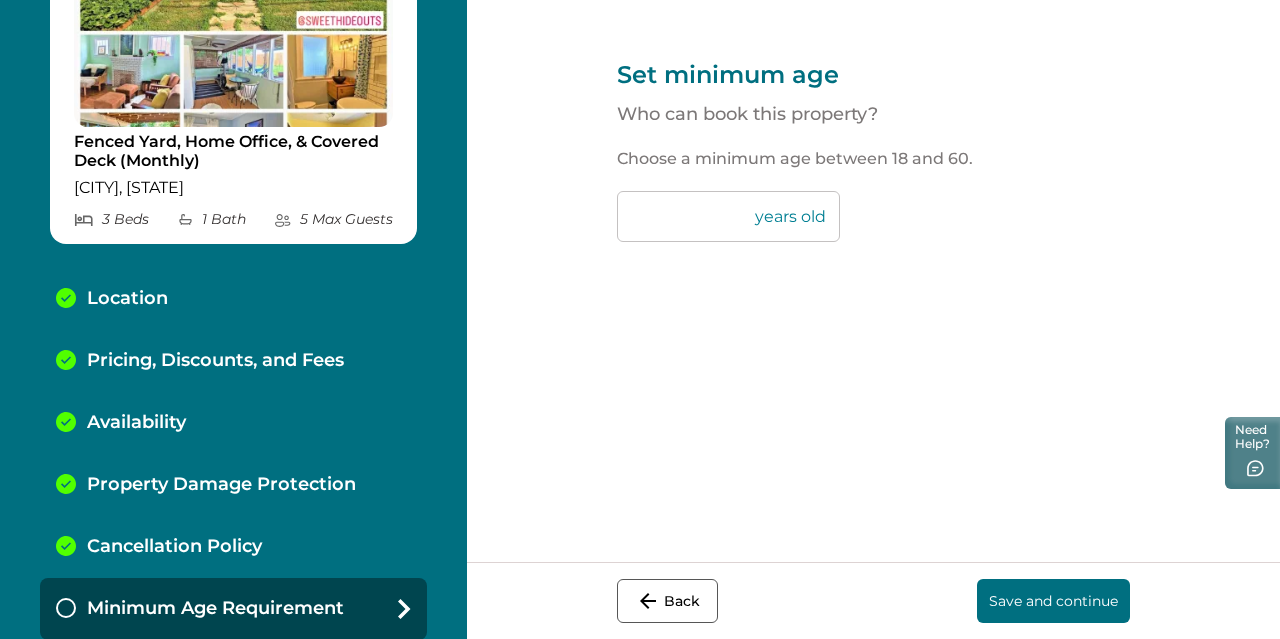 type on "**" 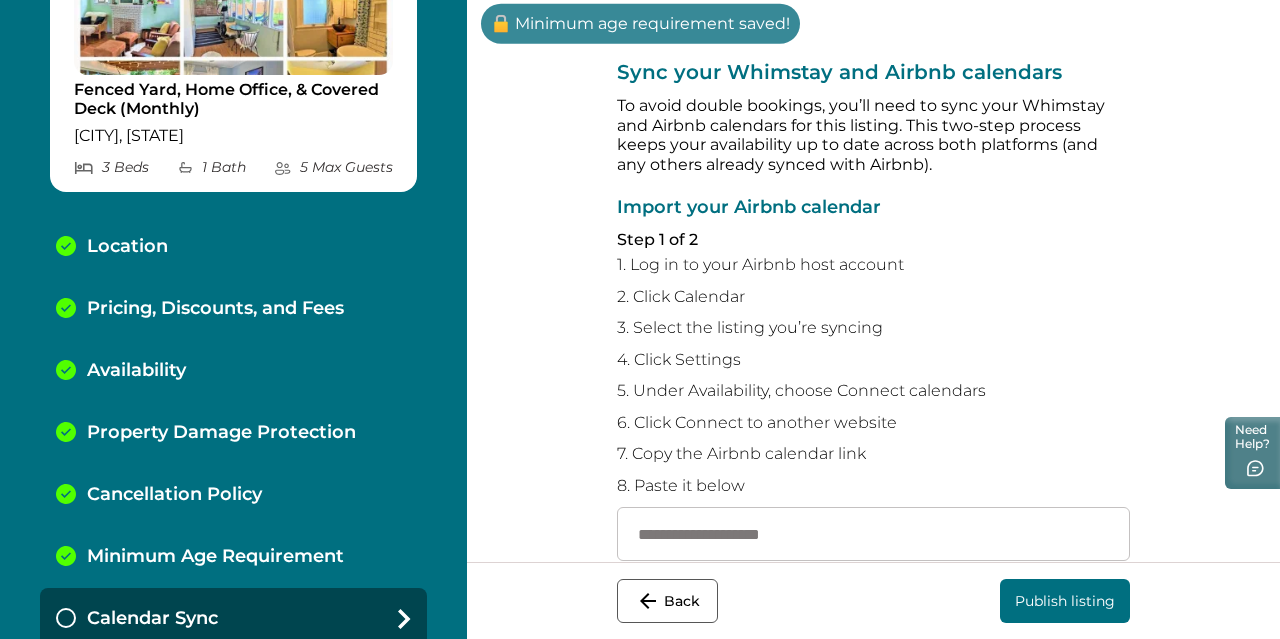 scroll, scrollTop: 205, scrollLeft: 0, axis: vertical 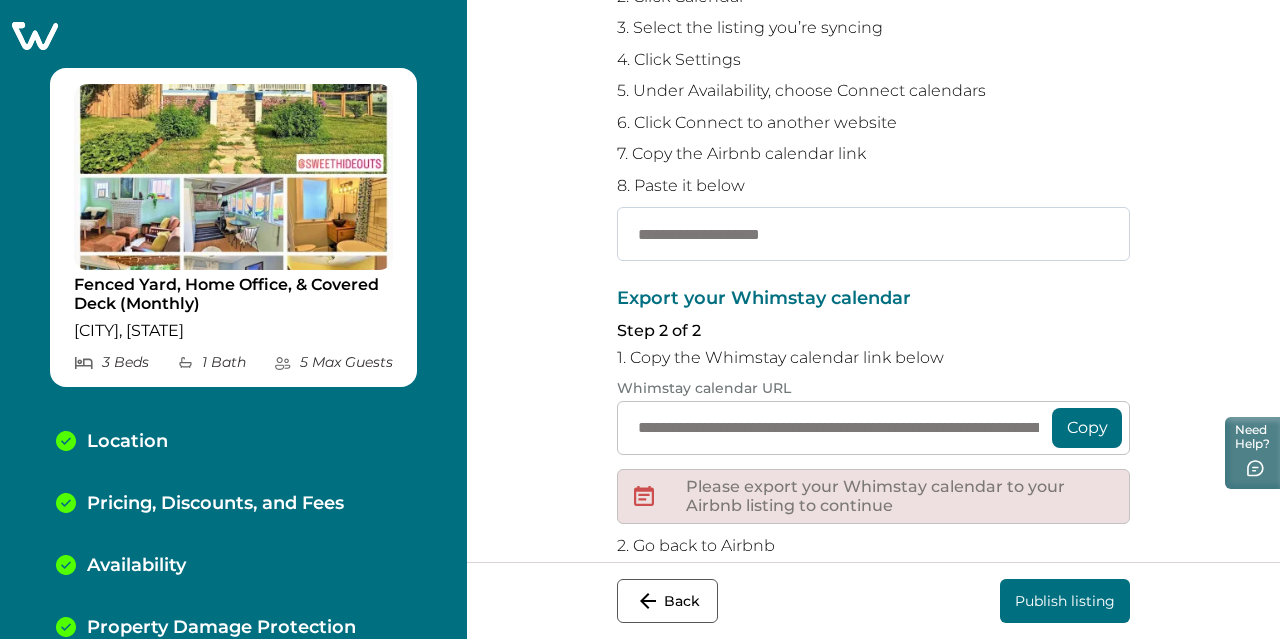 click at bounding box center (873, 234) 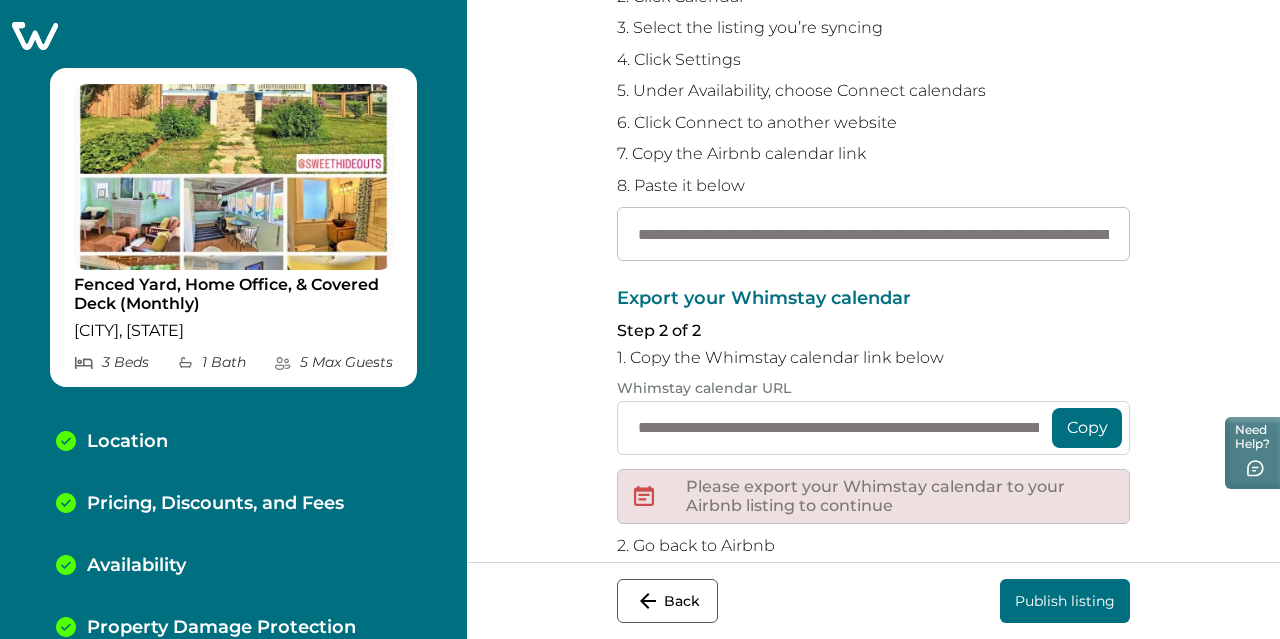 scroll, scrollTop: 0, scrollLeft: 378, axis: horizontal 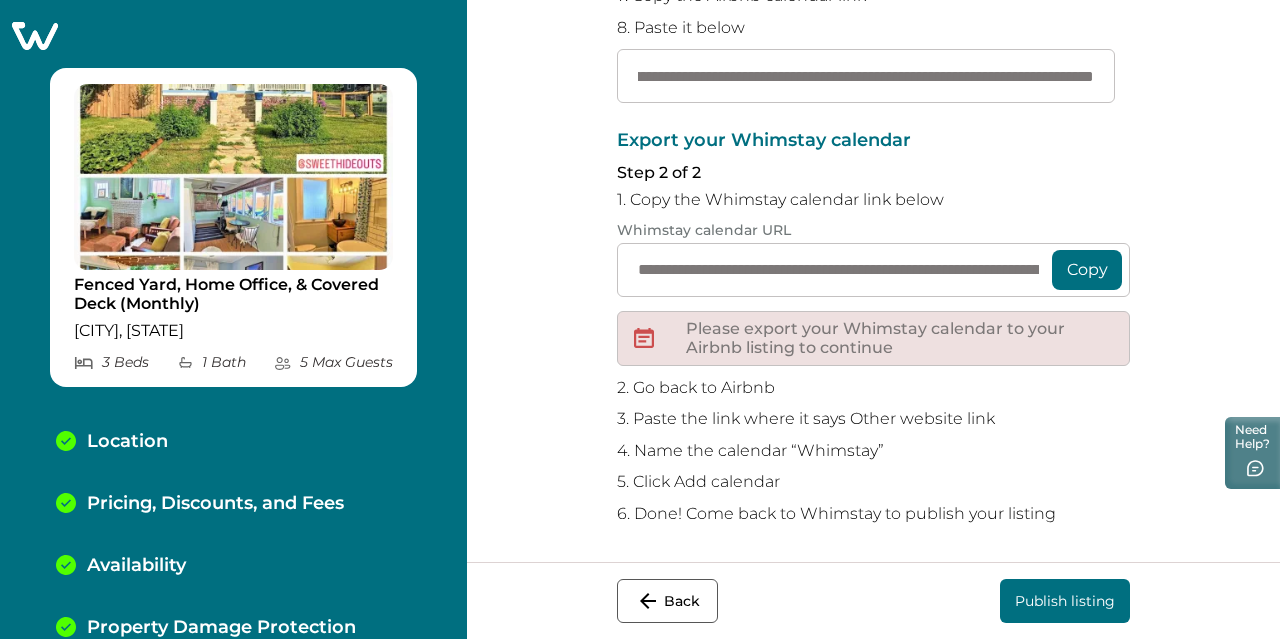 type on "**********" 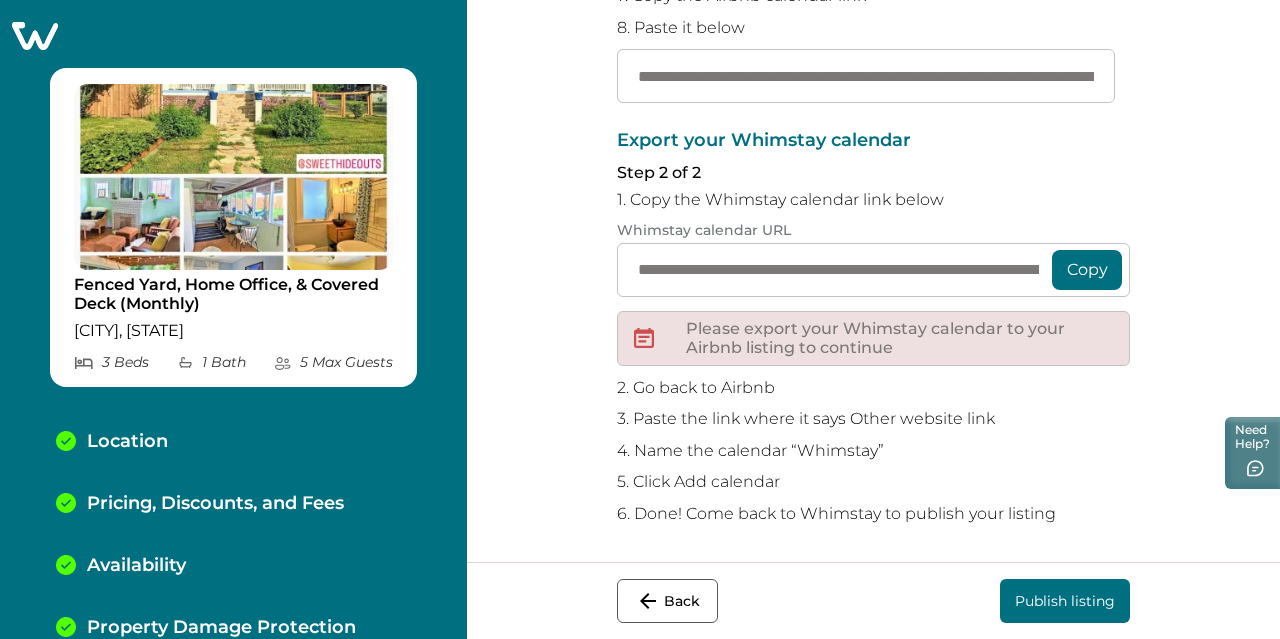 click on "Copy" at bounding box center [1087, 270] 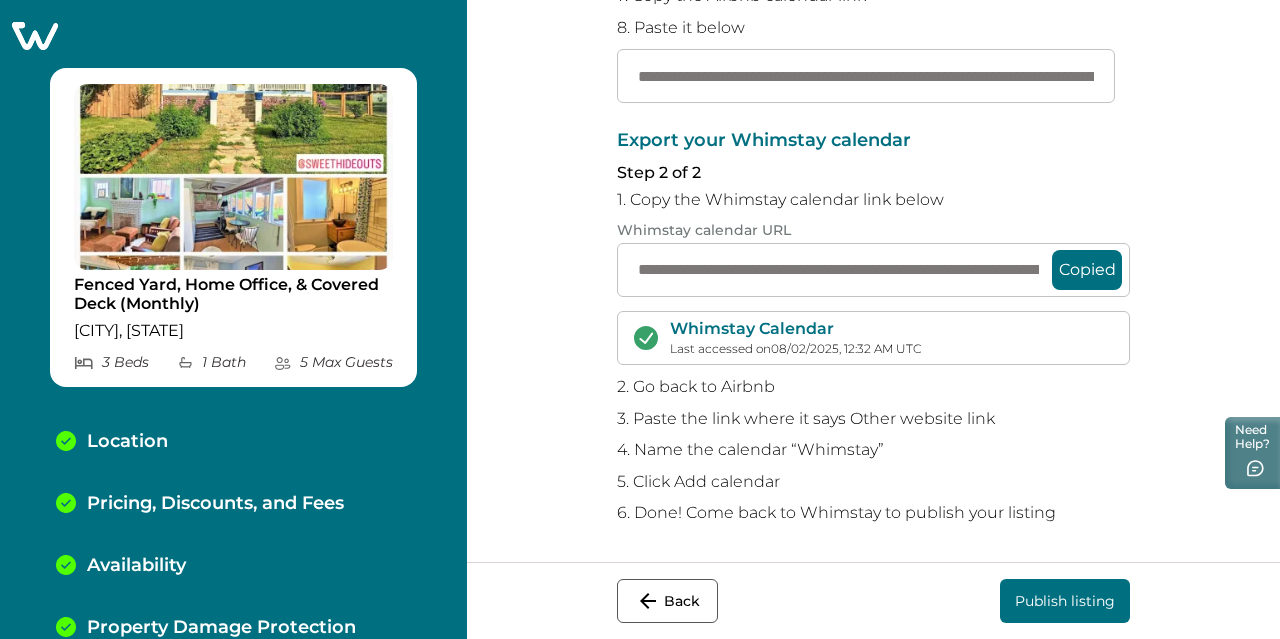 scroll, scrollTop: 457, scrollLeft: 0, axis: vertical 